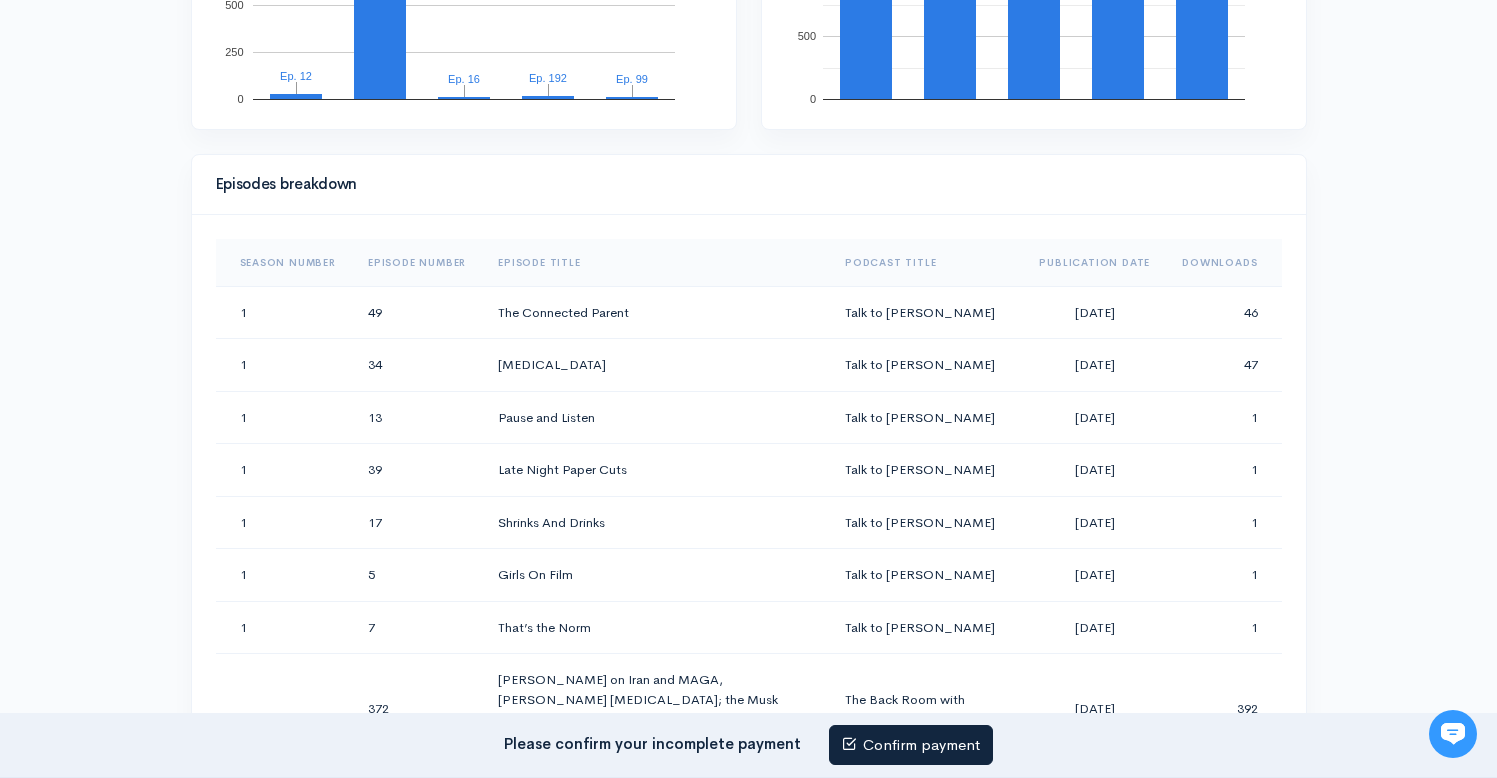 scroll, scrollTop: 0, scrollLeft: 0, axis: both 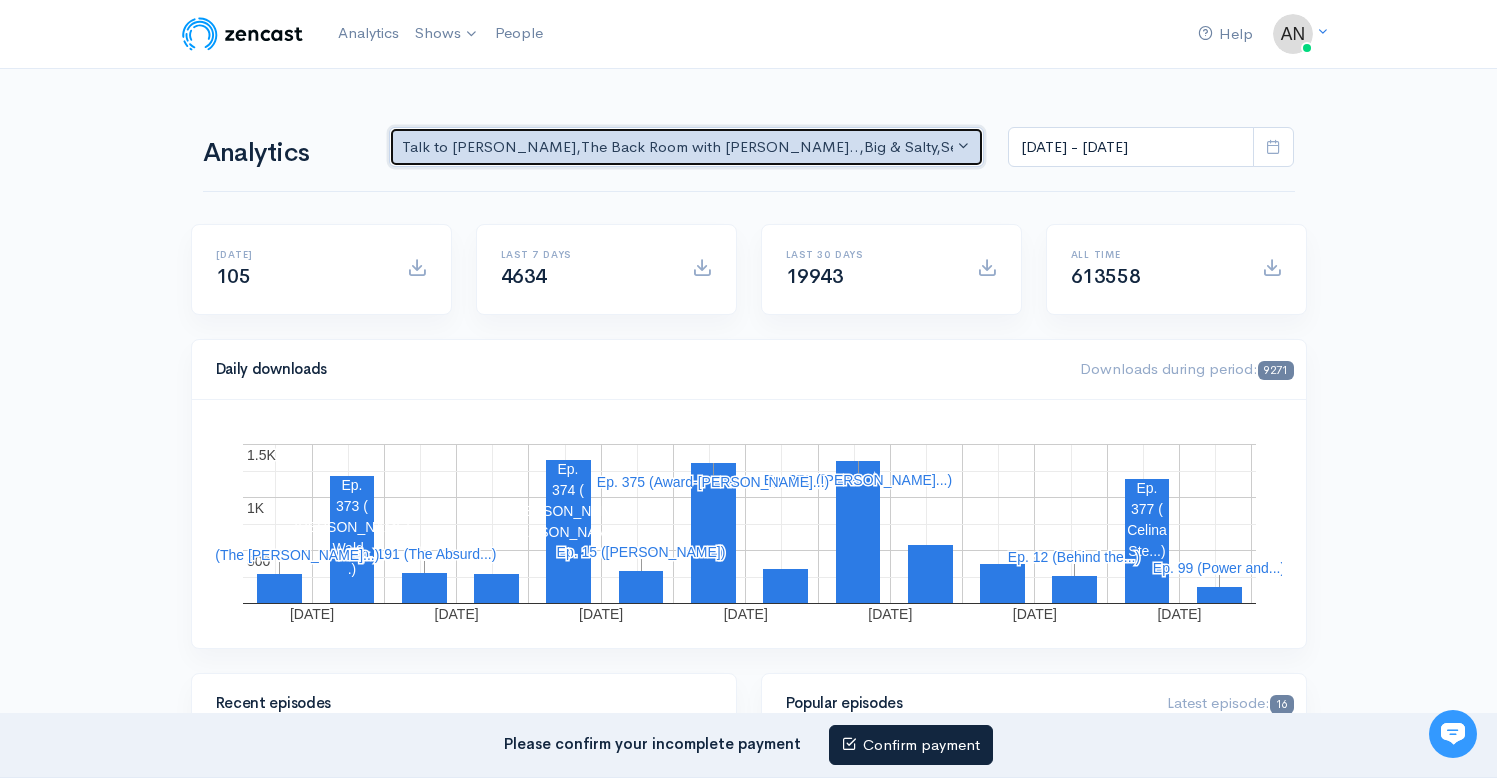 click on "Talk to [PERSON_NAME] ,  The Back Room with [PERSON_NAME].. ,  Big & Salty ,  Serial Tales - [PERSON_NAME] [PERSON_NAME]... ,  The Campaign Companion ,  STEAM with [PERSON_NAME] ,  Drinking on the Edge ,  The Pod Catch ,  GynoCurious ,  Pilgrim's Progress ,  [PERSON_NAME] of Art ,  The Rhinebeck Scoop ,  JewToo! ,  Lazy & Entitled ,  Correct me if I'm Norm ,  The Week That Was ,  Class from the Past ,  Objects of [US_STATE] ,  Pass/Fail/Incomplete ,  [PERSON_NAME] Basement ,  Studio Property ,  The Catch Up ,  Likeable ,  Going Rogue" at bounding box center (687, 147) 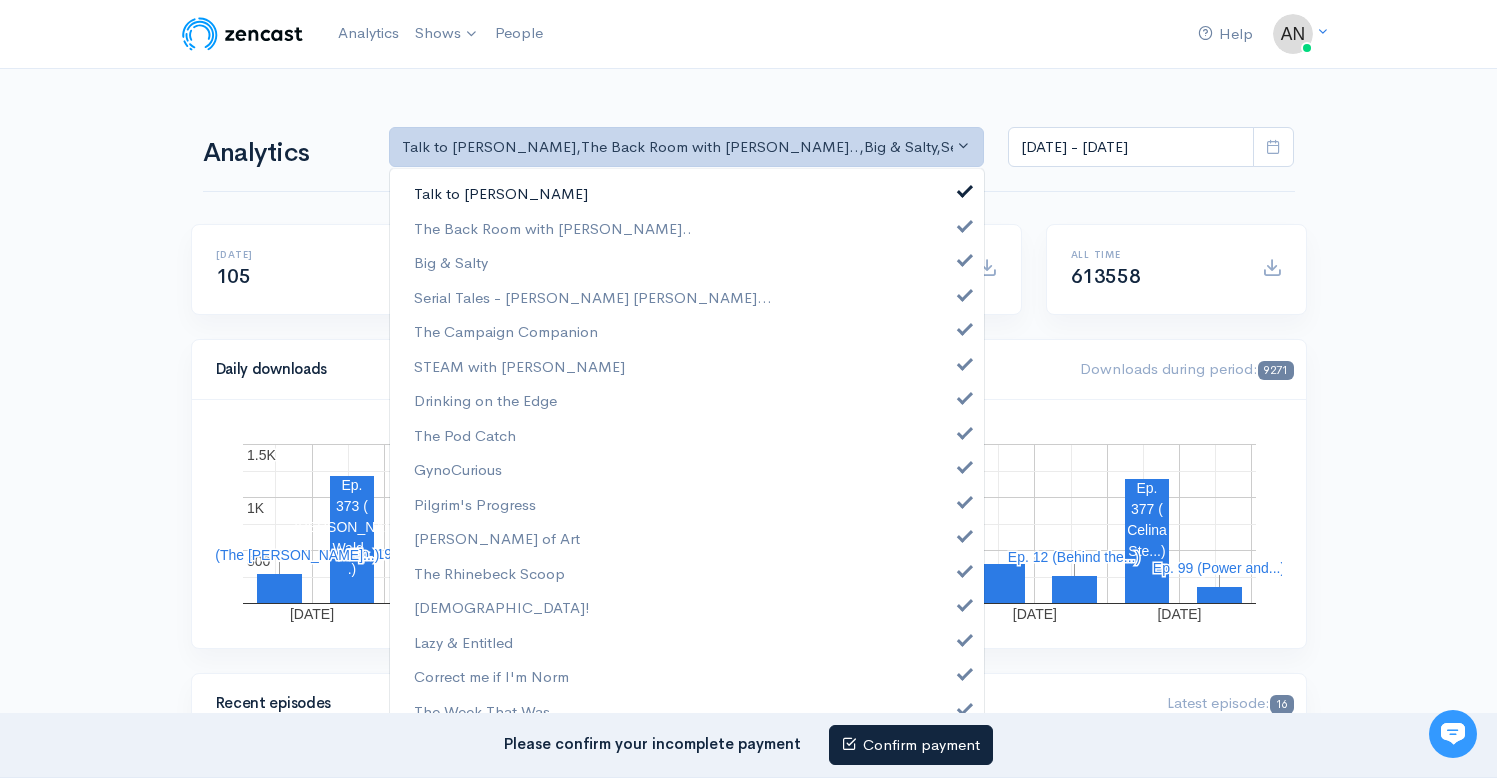 click at bounding box center [965, 188] 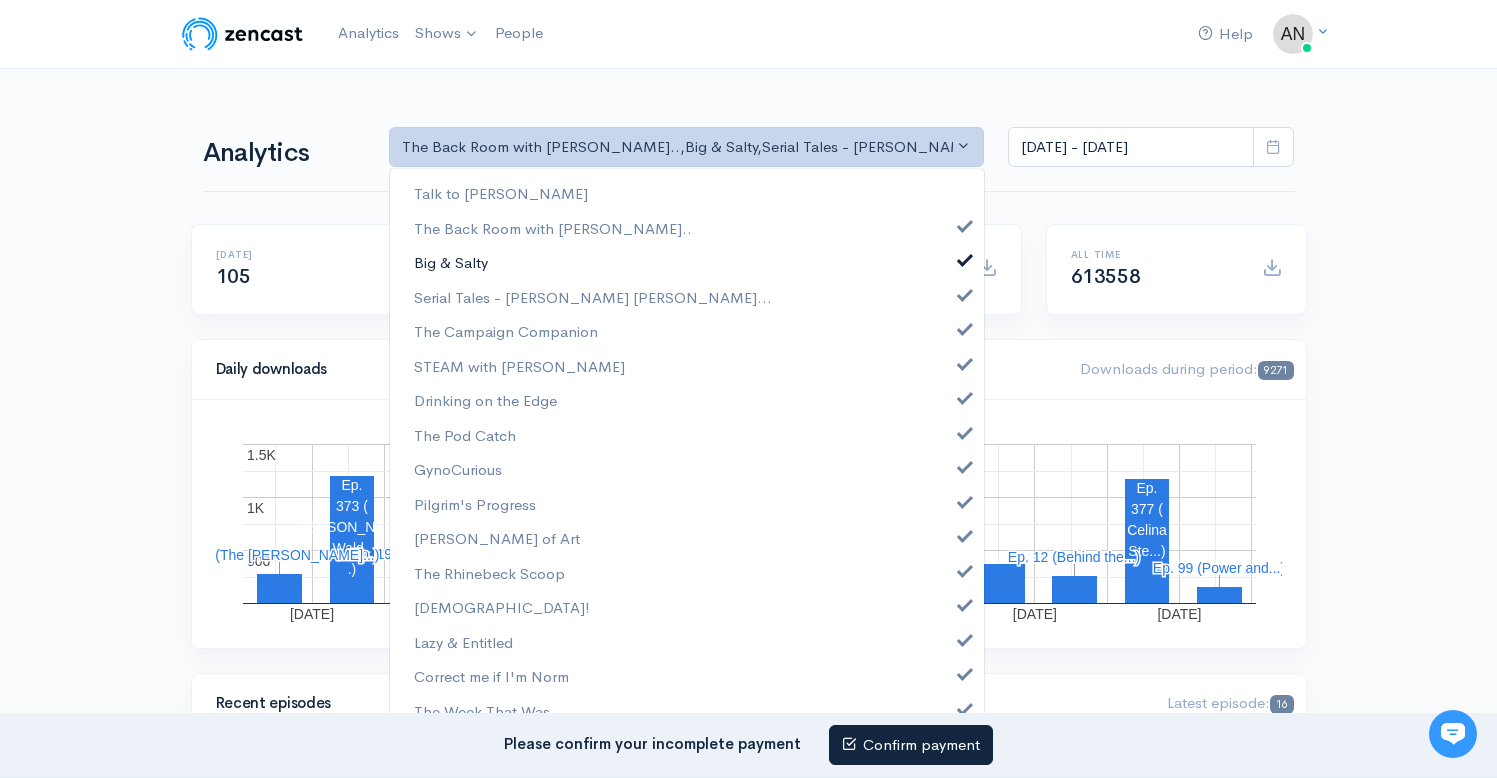 click at bounding box center (965, 257) 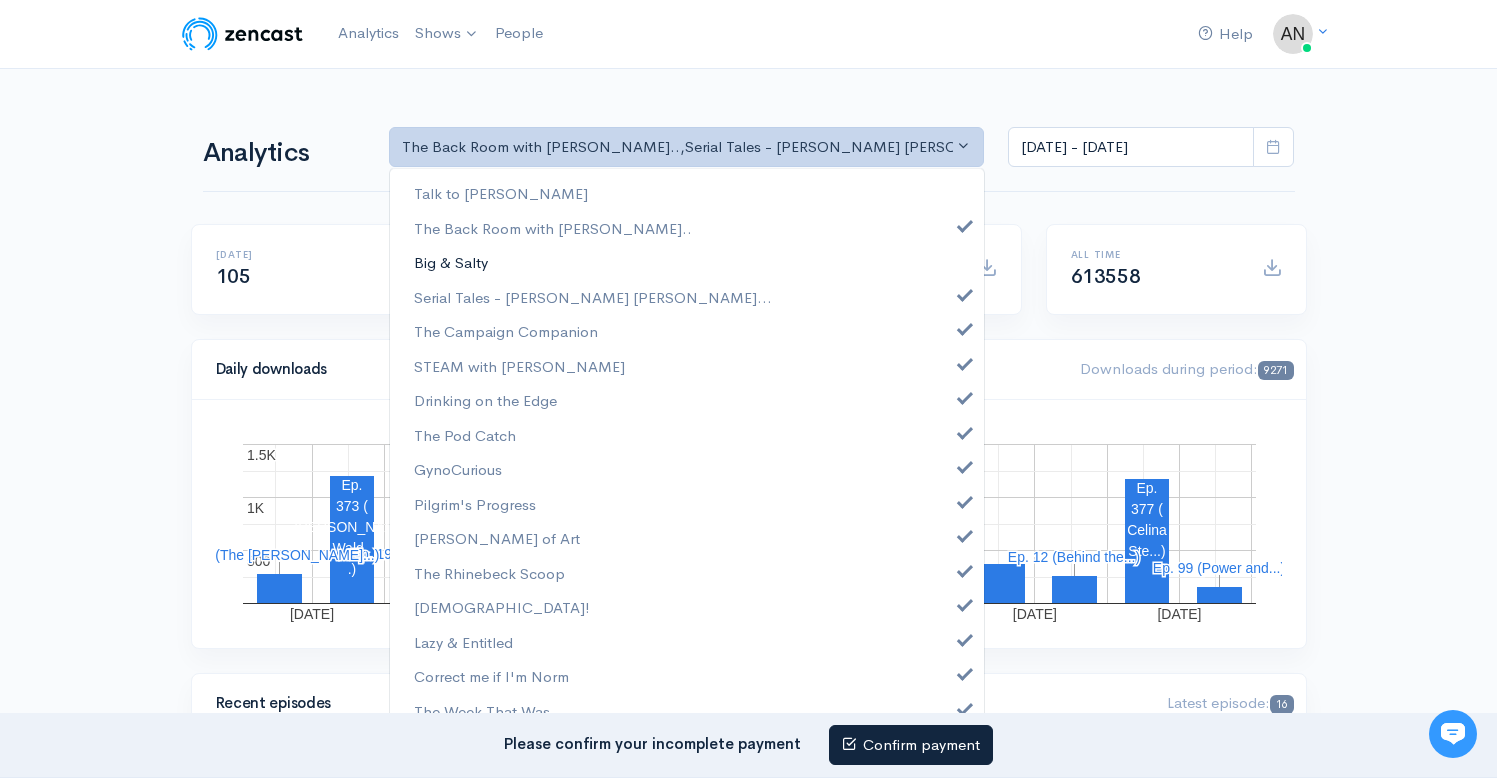 click on "Big & Salty" at bounding box center (687, 262) 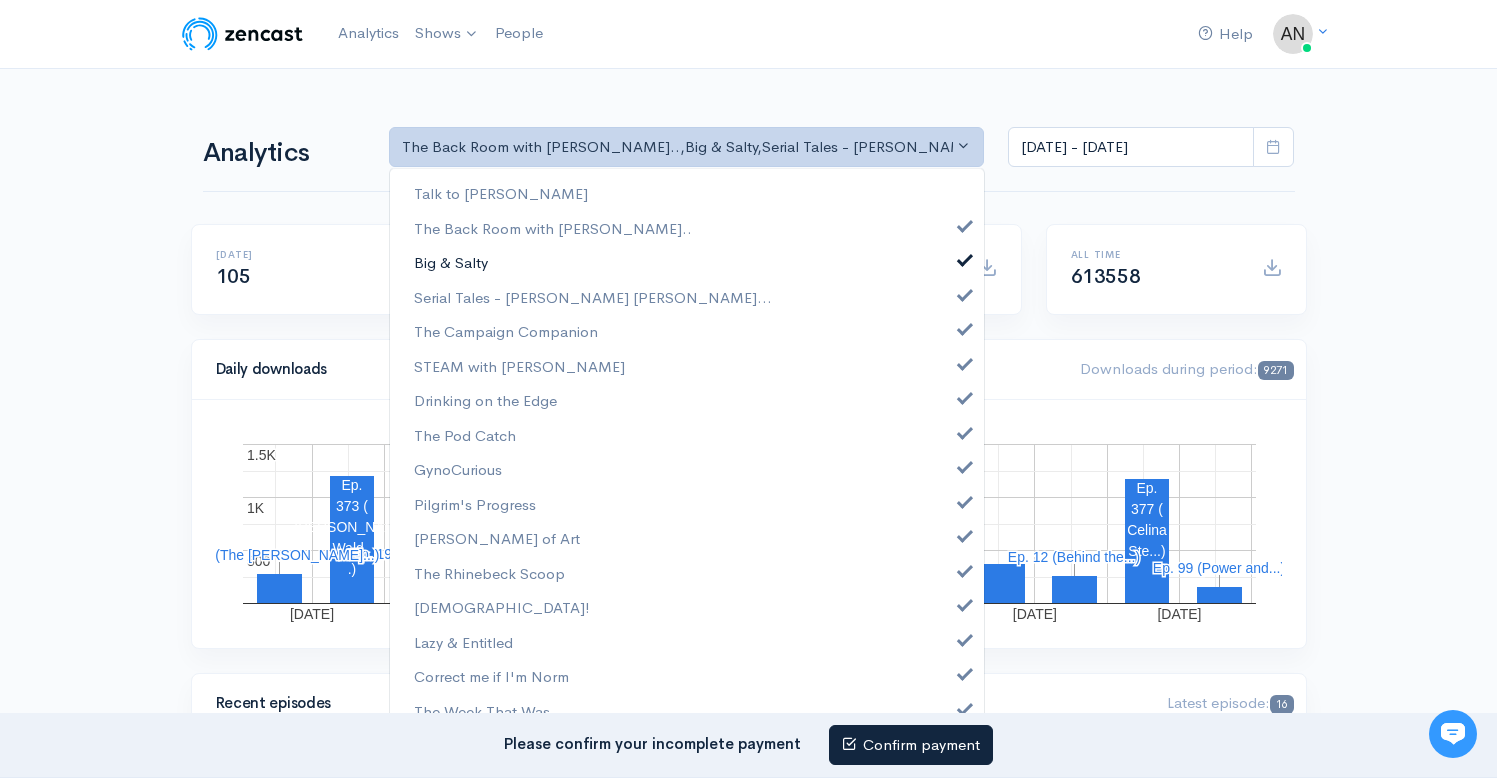 click at bounding box center (965, 257) 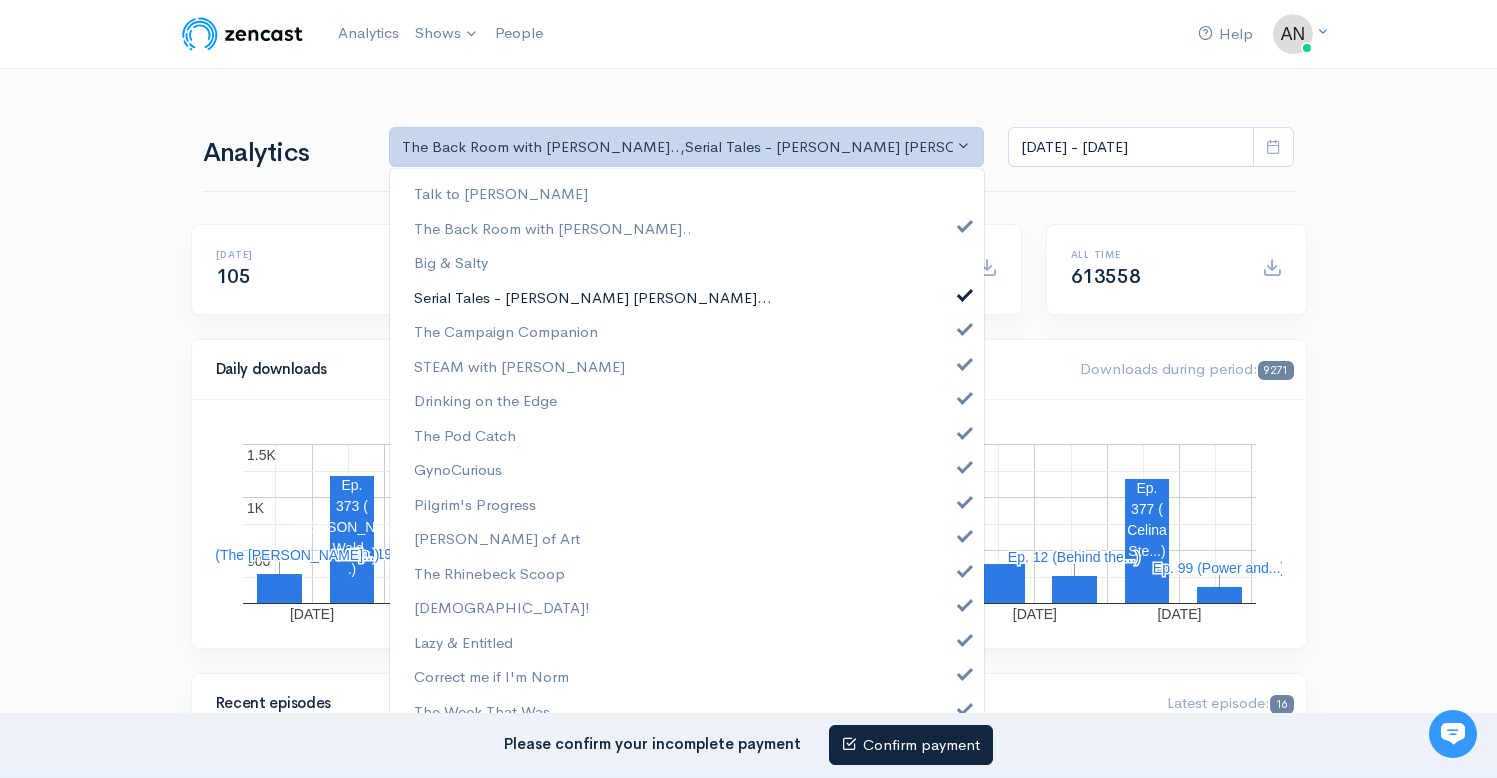 click on "Serial Tales - [PERSON_NAME] [PERSON_NAME]..." at bounding box center [687, 297] 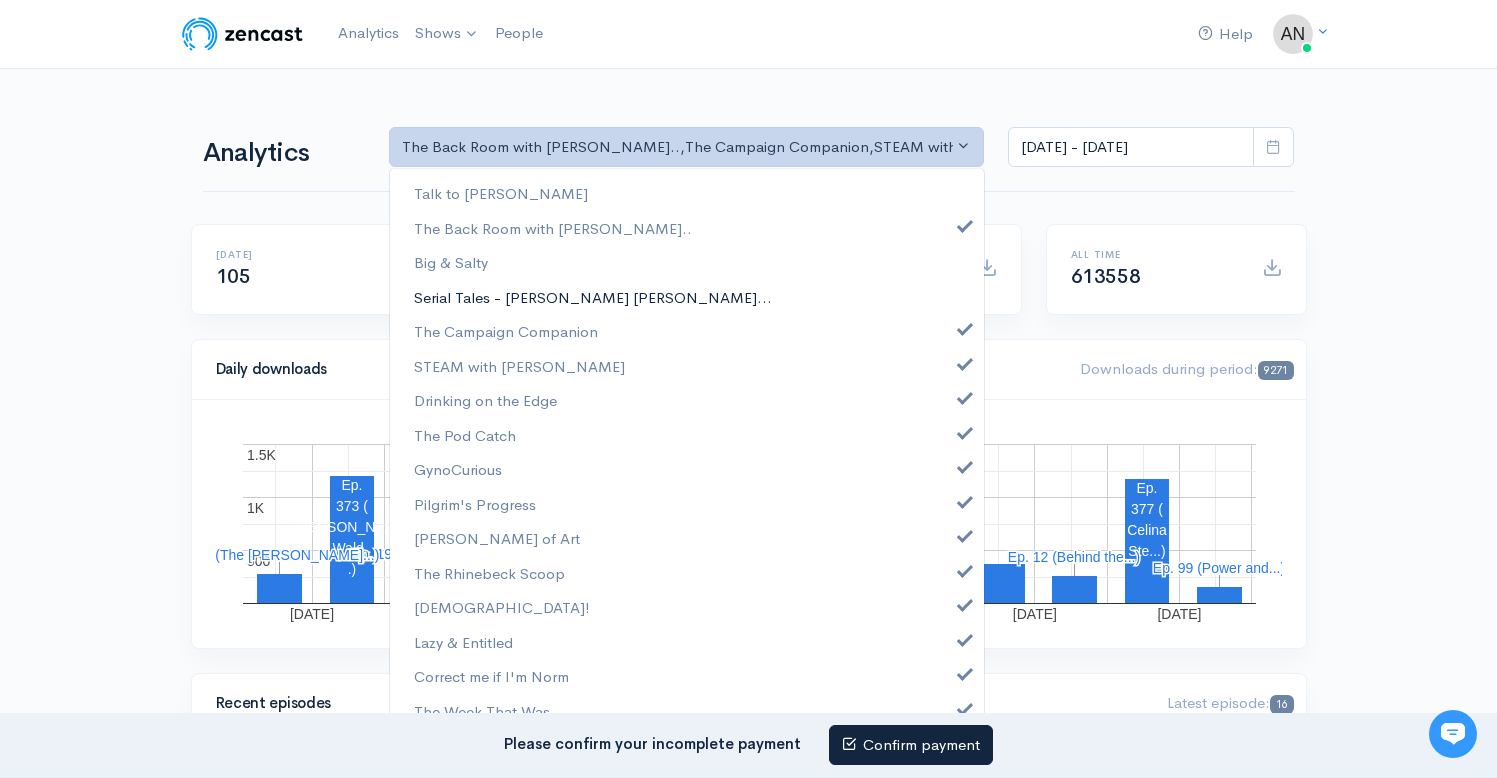 click on "Serial Tales - [PERSON_NAME] [PERSON_NAME]..." at bounding box center [687, 297] 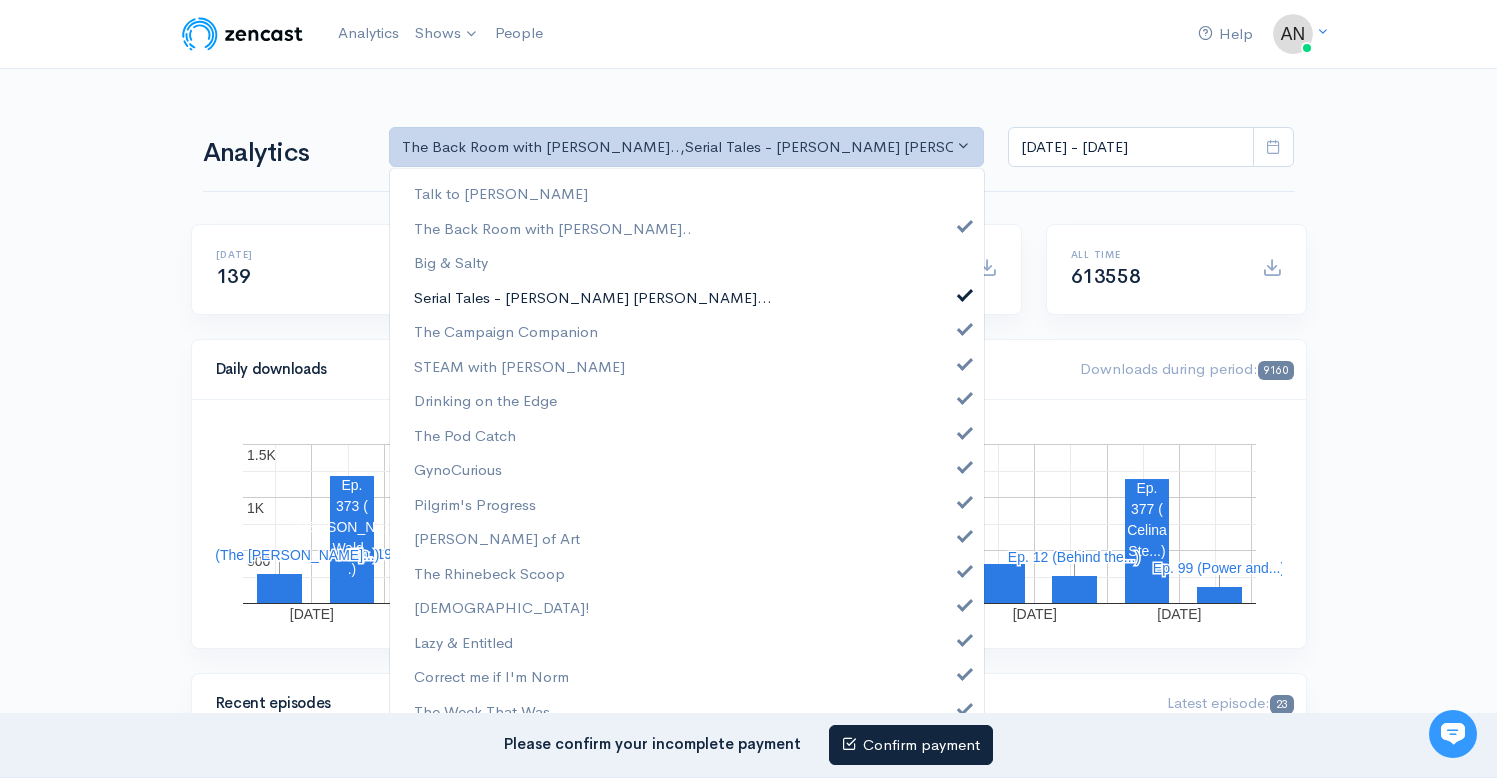 click at bounding box center [965, 292] 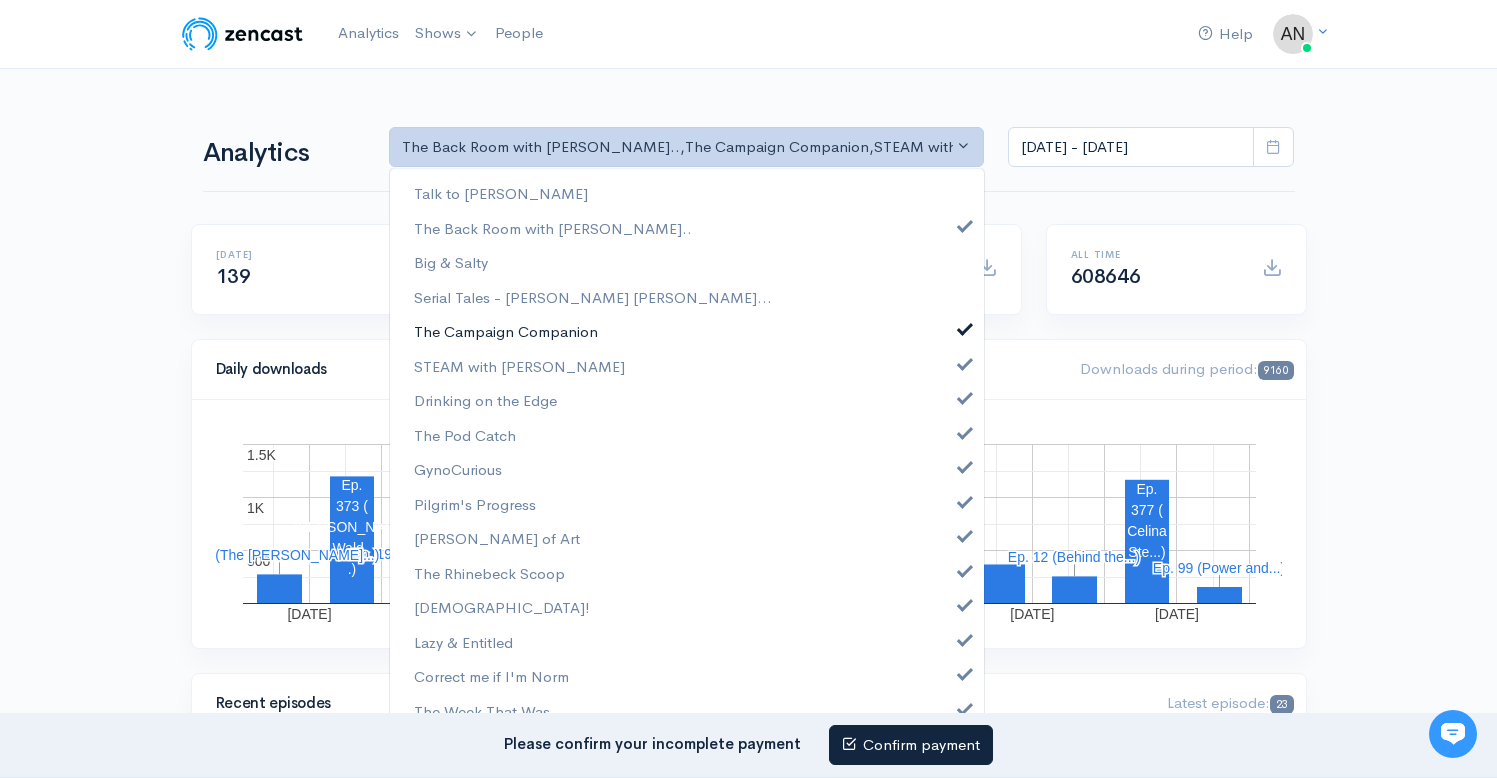 click on "The Campaign Companion" at bounding box center (687, 331) 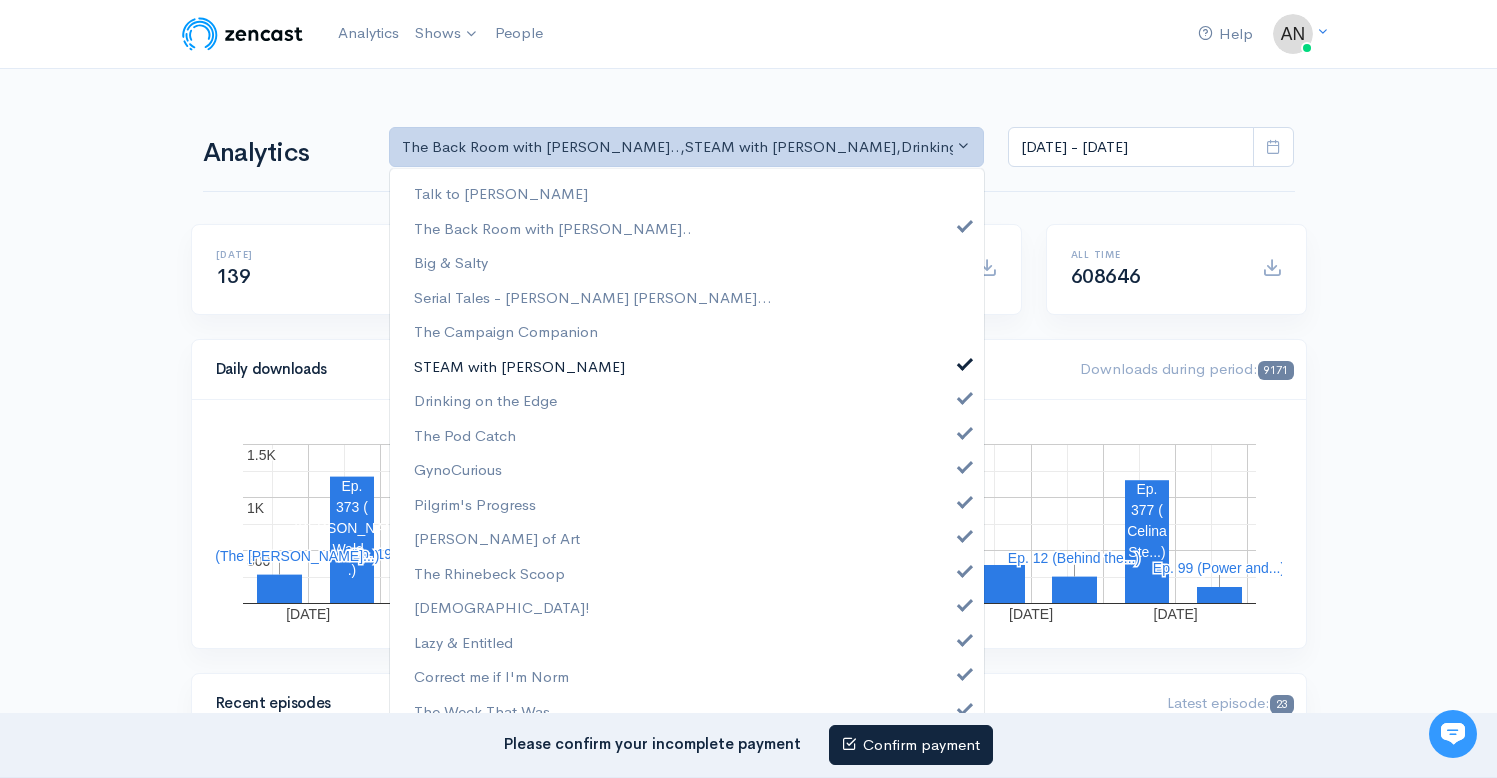 click at bounding box center (965, 361) 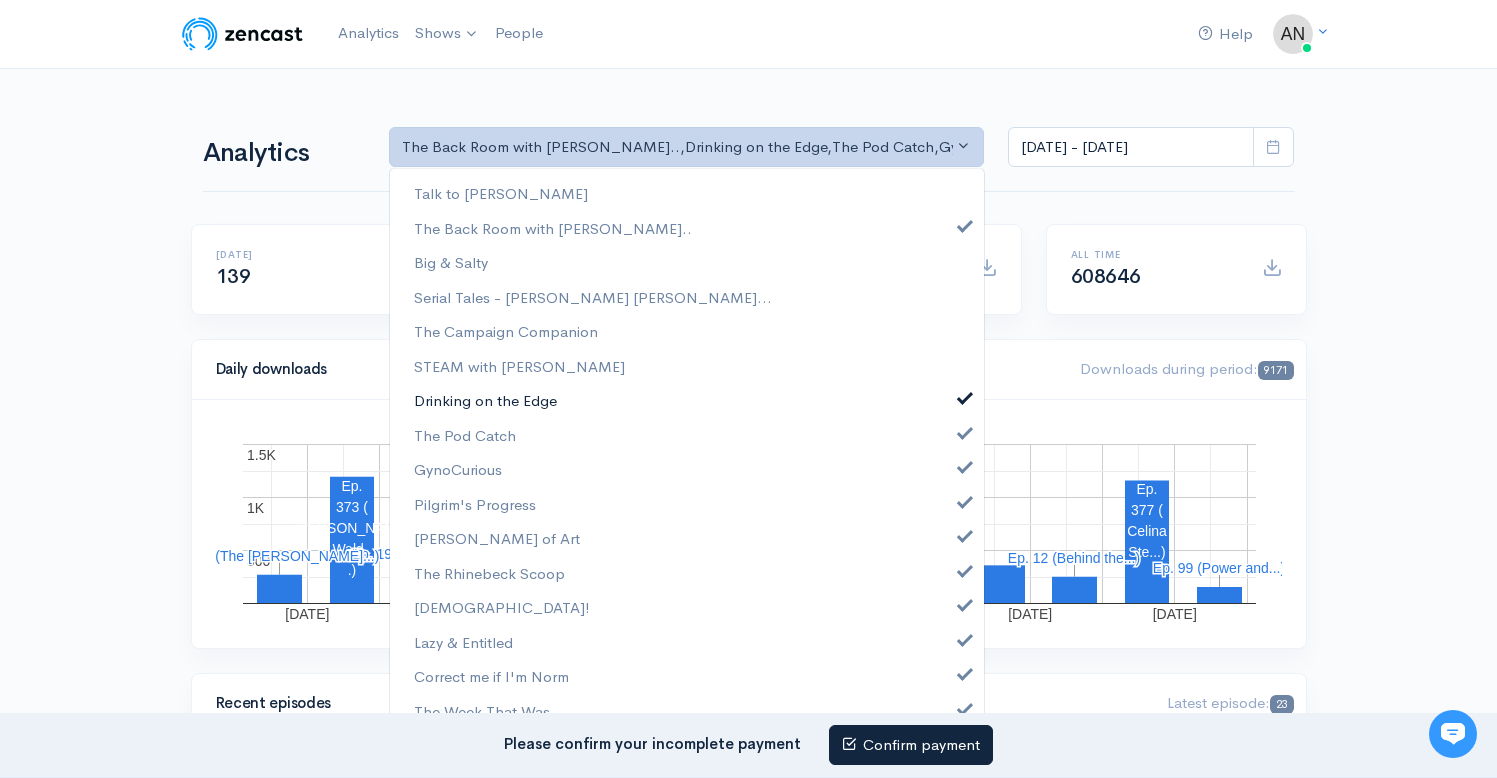click on "Drinking on the Edge" at bounding box center [687, 400] 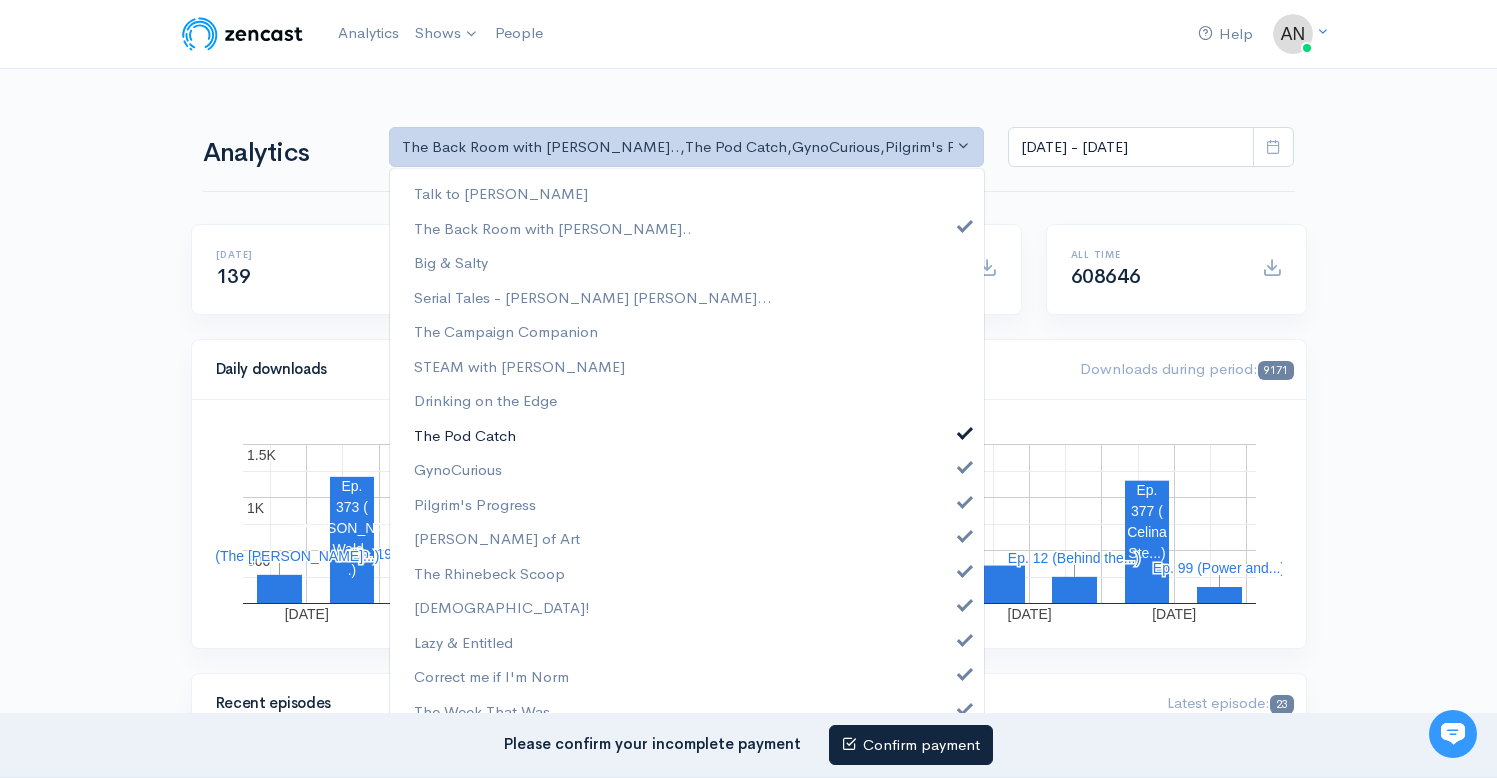 click on "The Pod Catch" at bounding box center [687, 435] 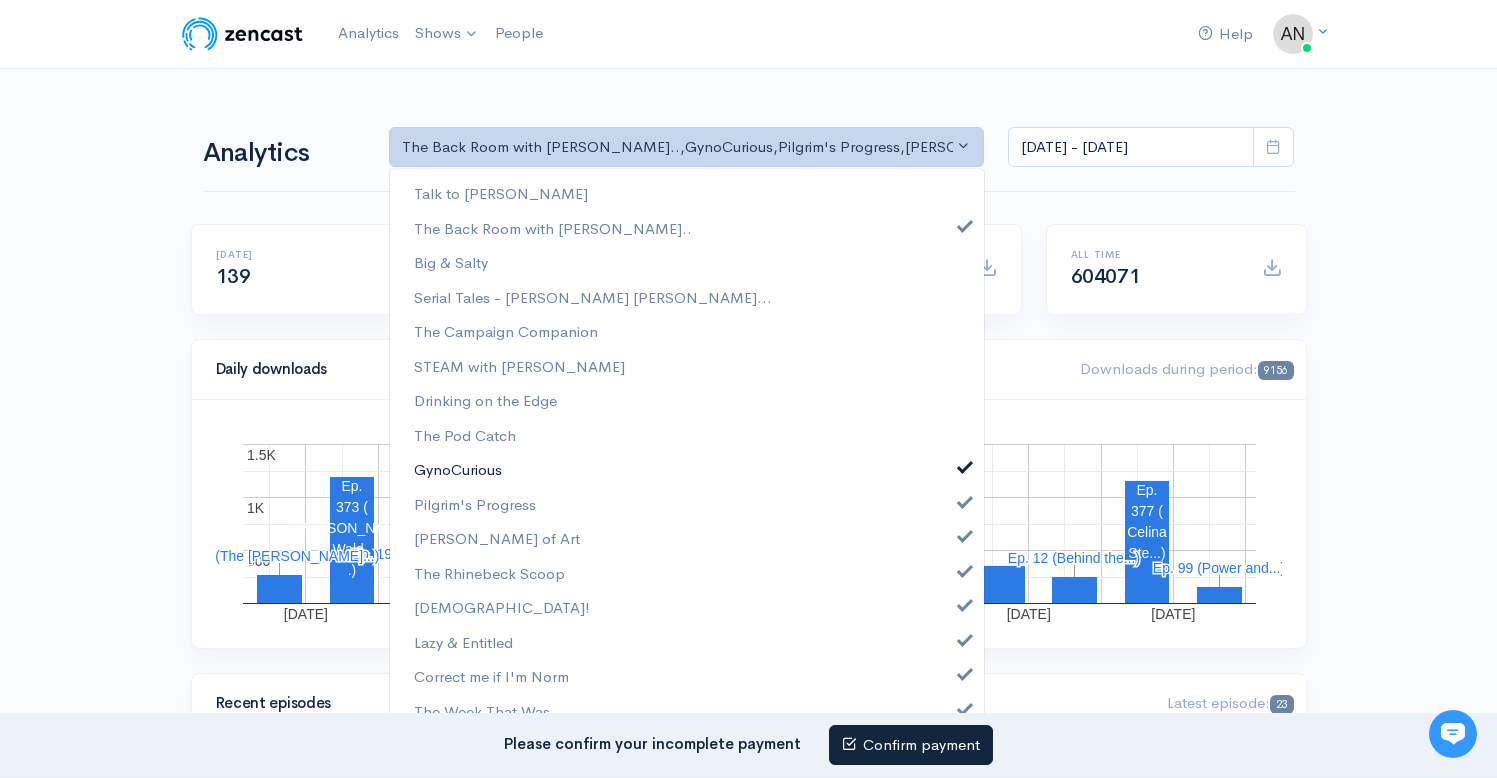 click on "GynoCurious" at bounding box center (687, 469) 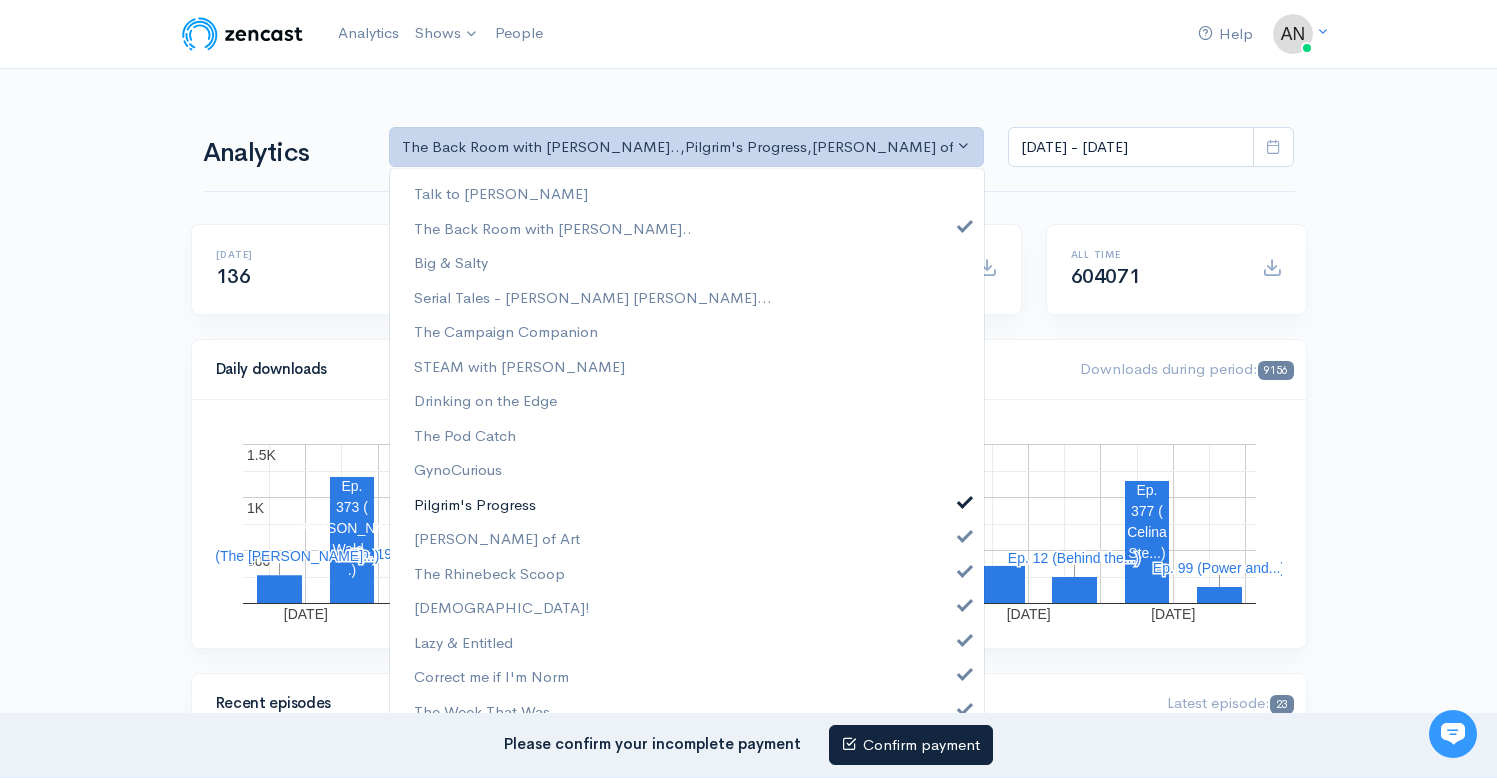 click on "Pilgrim's Progress" at bounding box center [687, 504] 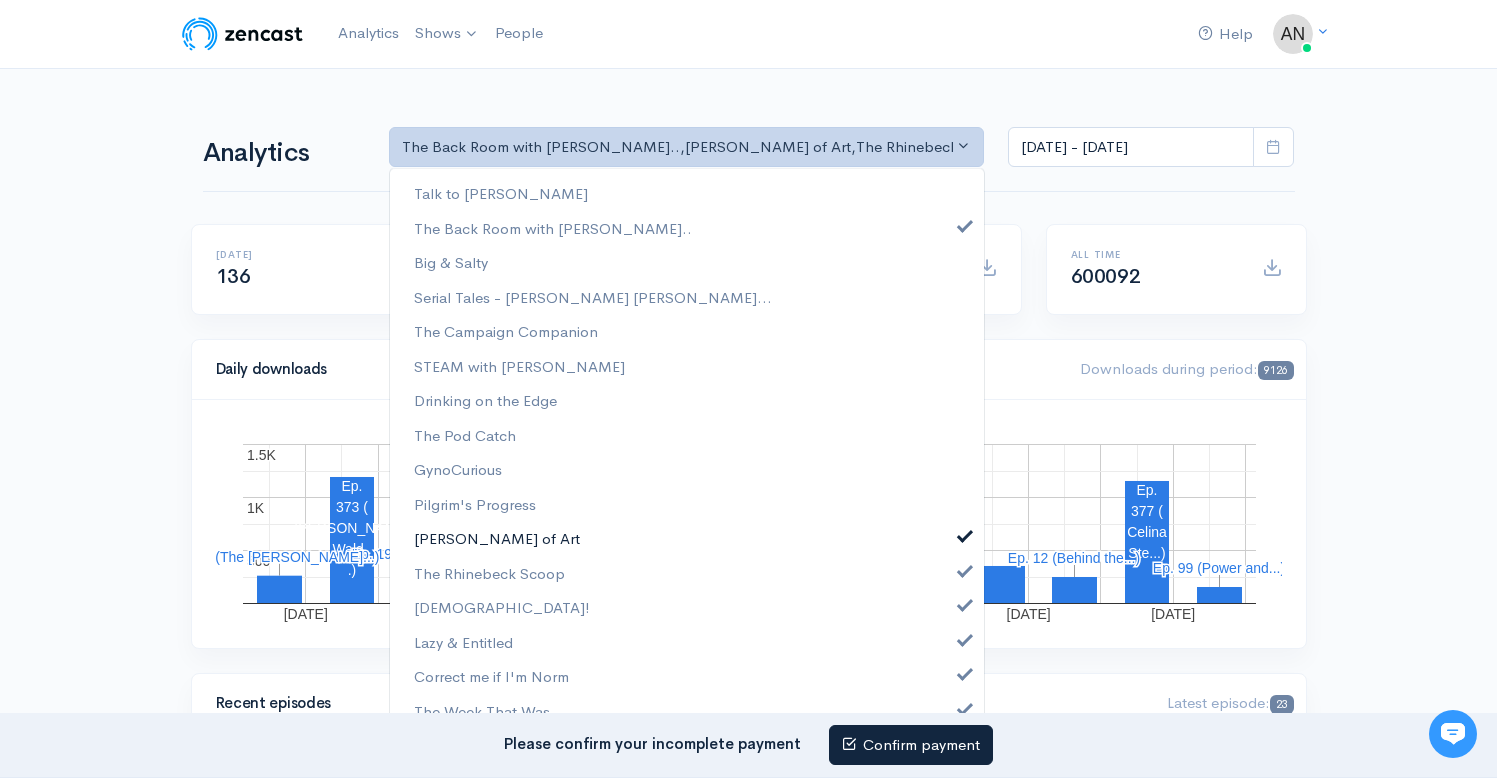 click on "[PERSON_NAME] of Art" at bounding box center (687, 538) 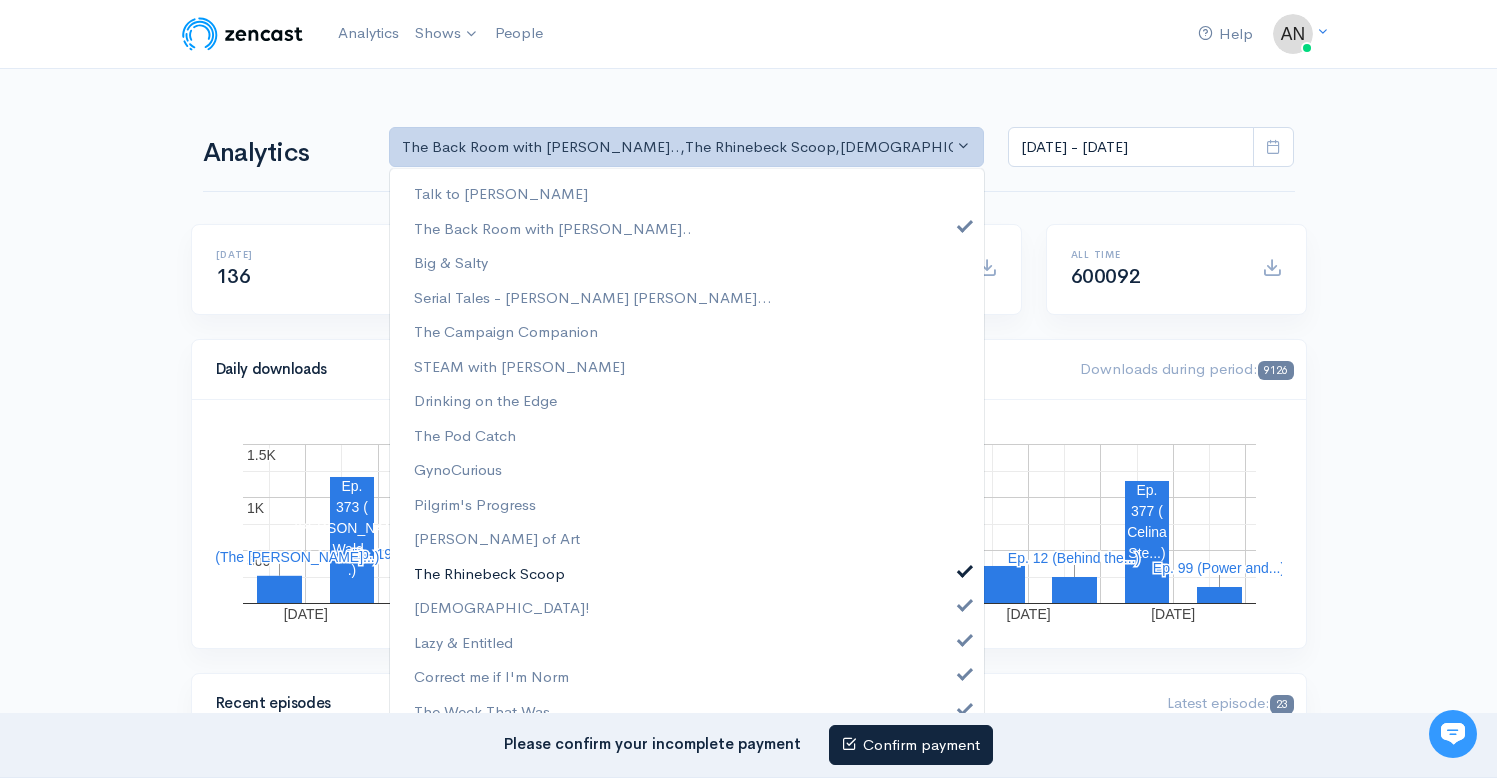 click on "The Rhinebeck Scoop" at bounding box center (687, 573) 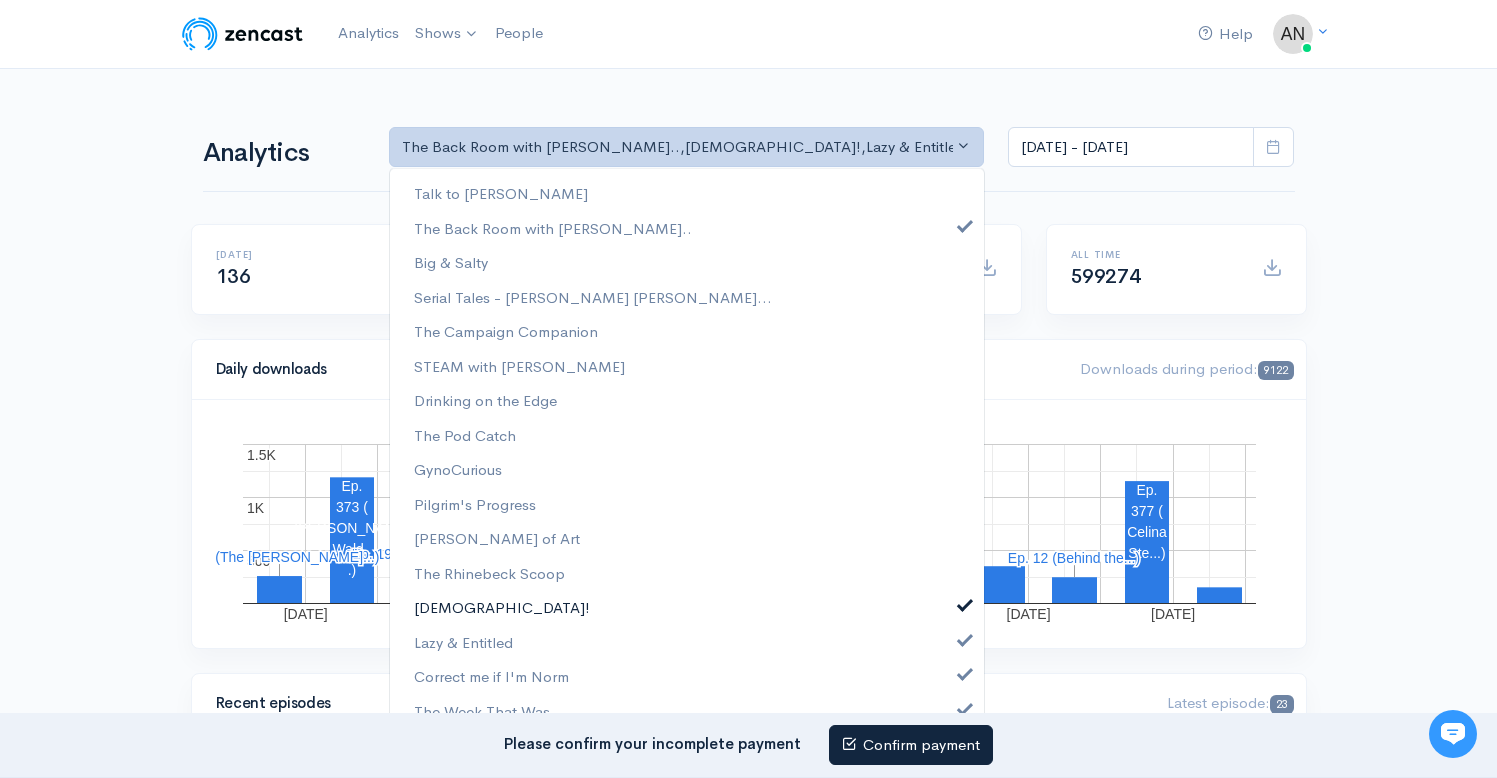 click on "[DEMOGRAPHIC_DATA]!" at bounding box center (687, 607) 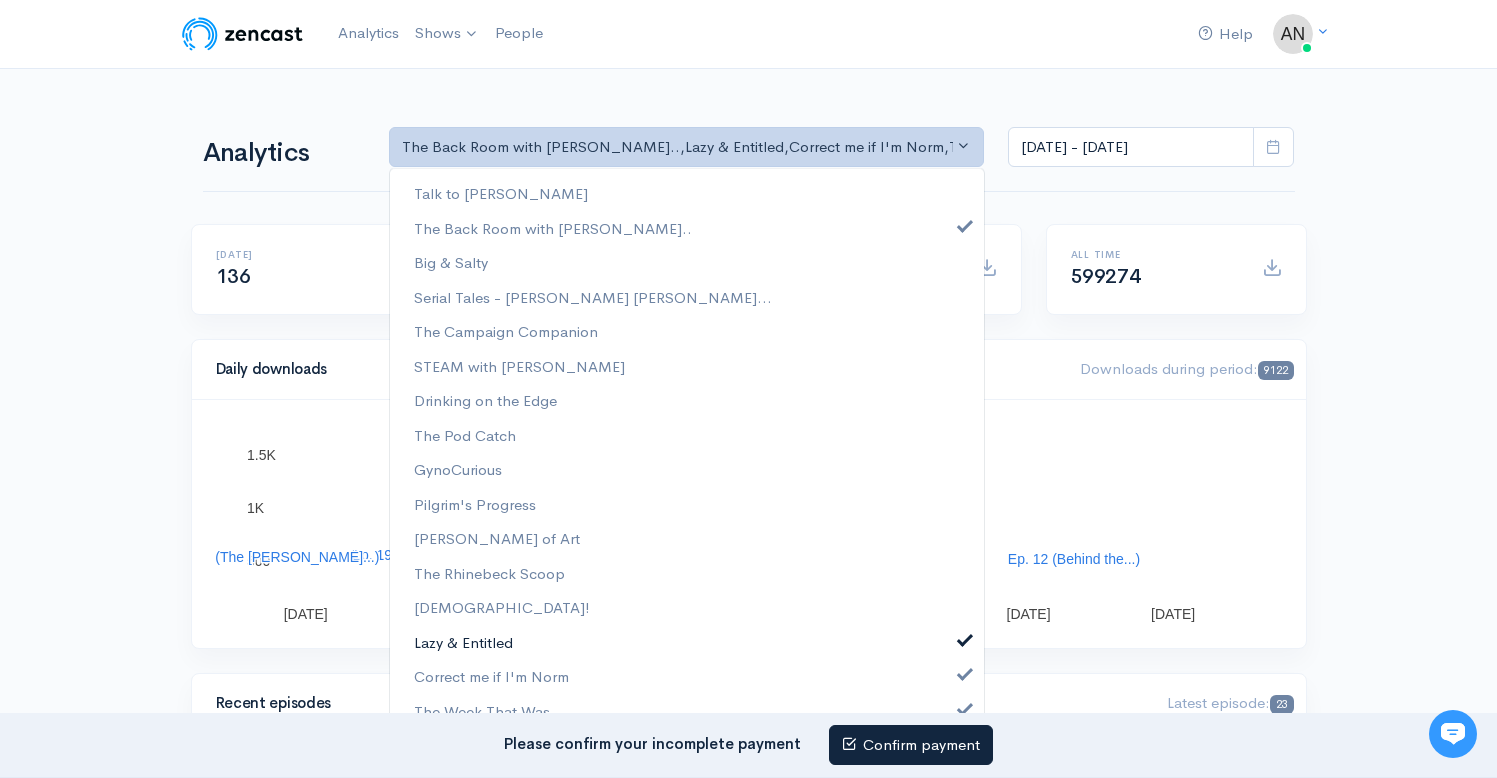 click on "Lazy & Entitled" at bounding box center (687, 642) 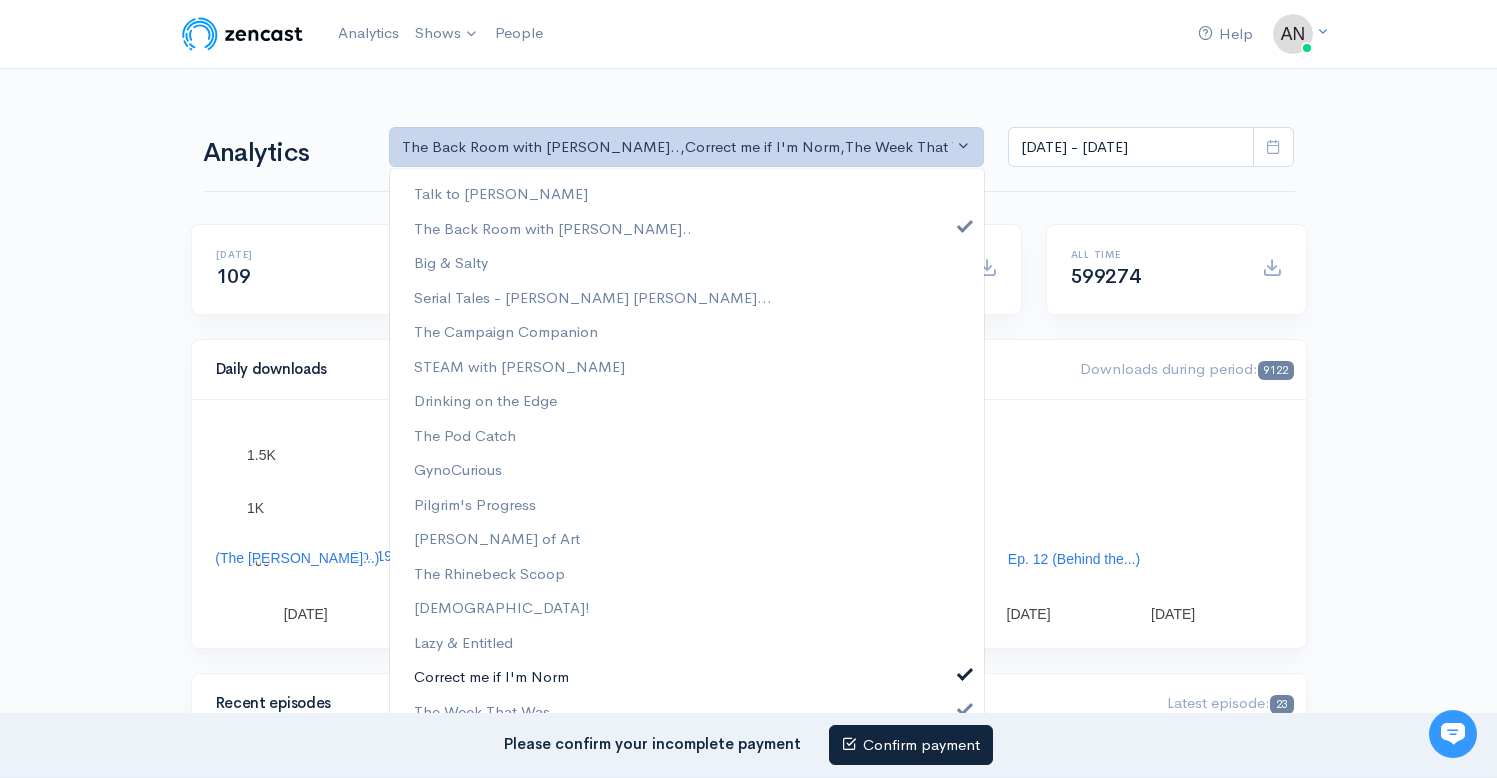 click at bounding box center (965, 671) 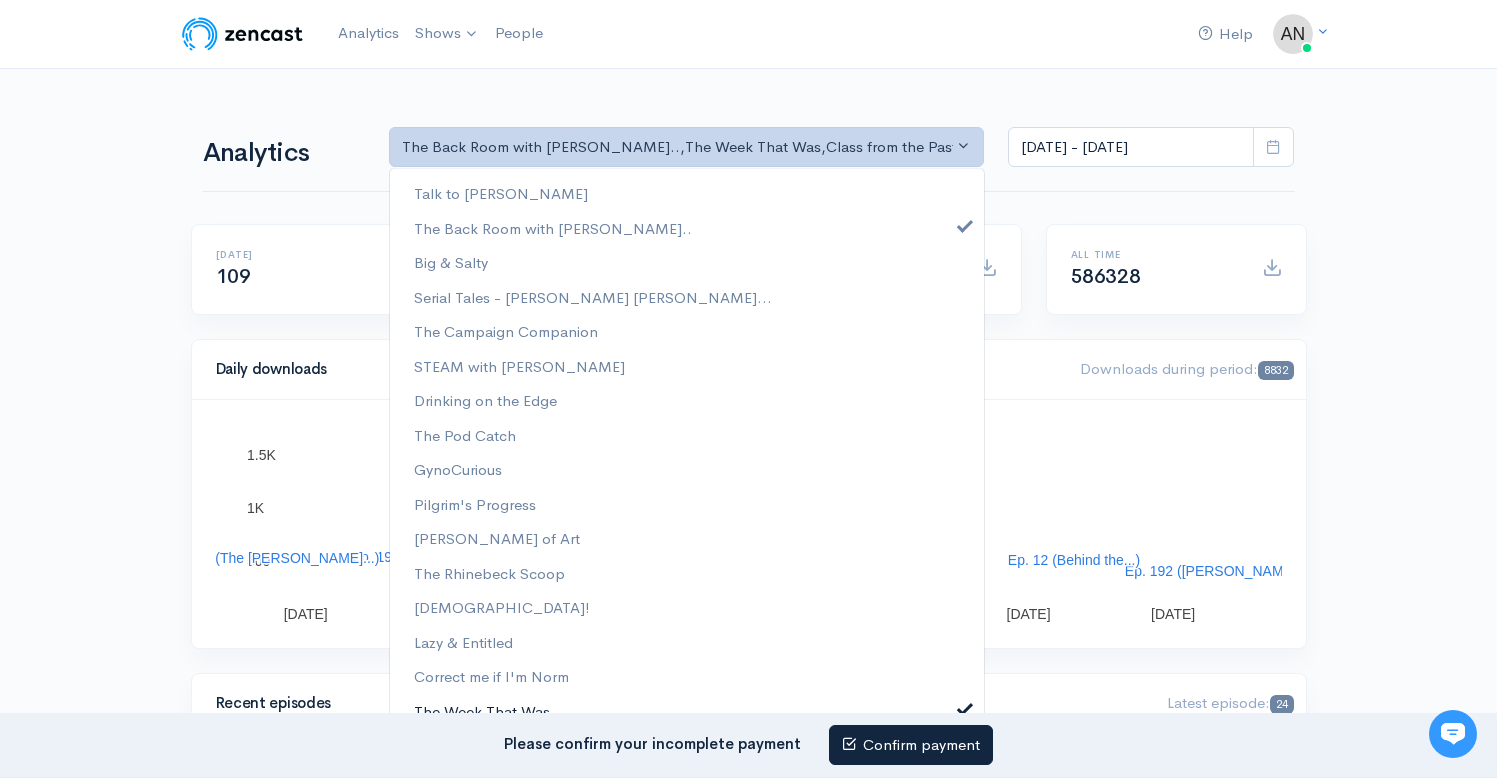 click at bounding box center [965, 706] 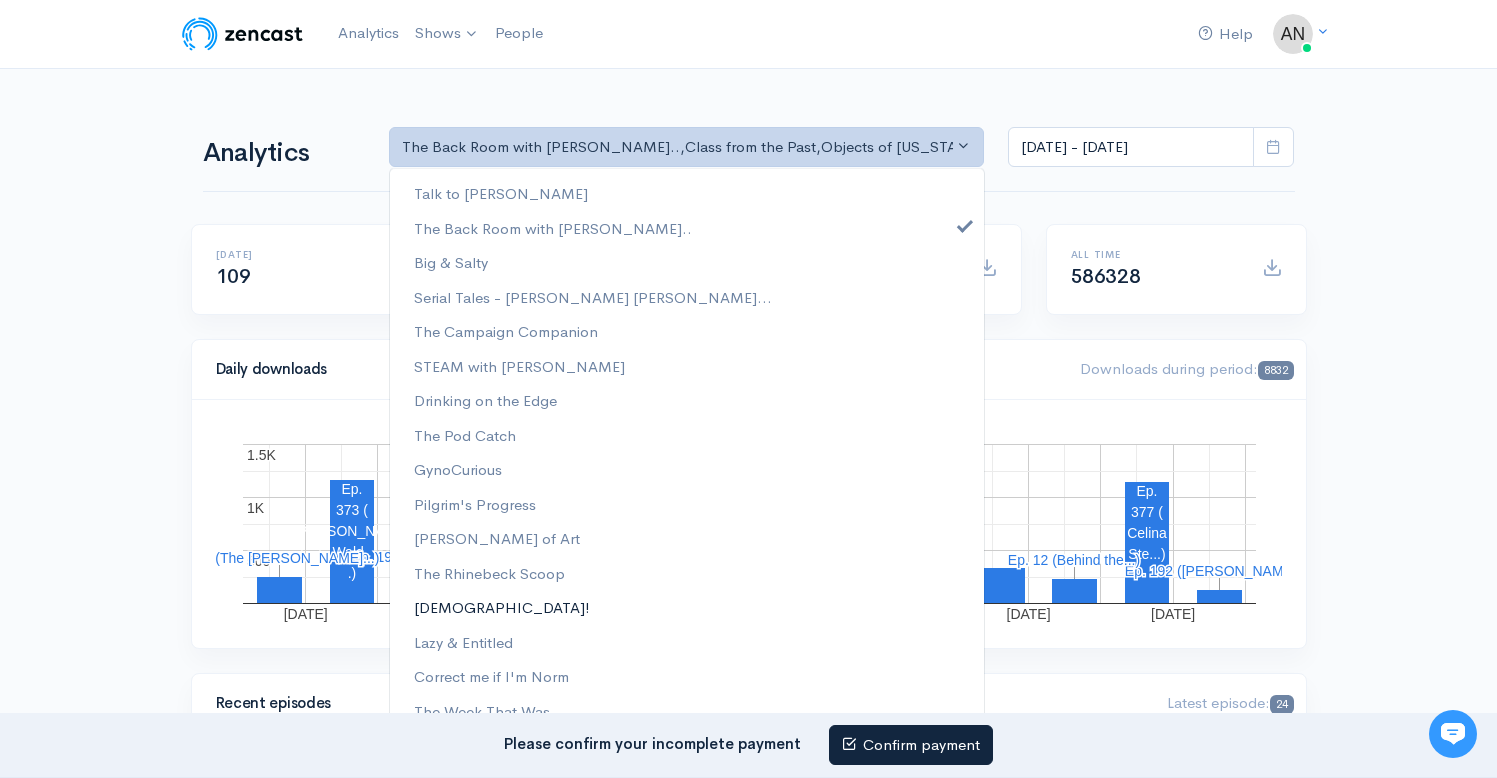 scroll, scrollTop: 256, scrollLeft: 0, axis: vertical 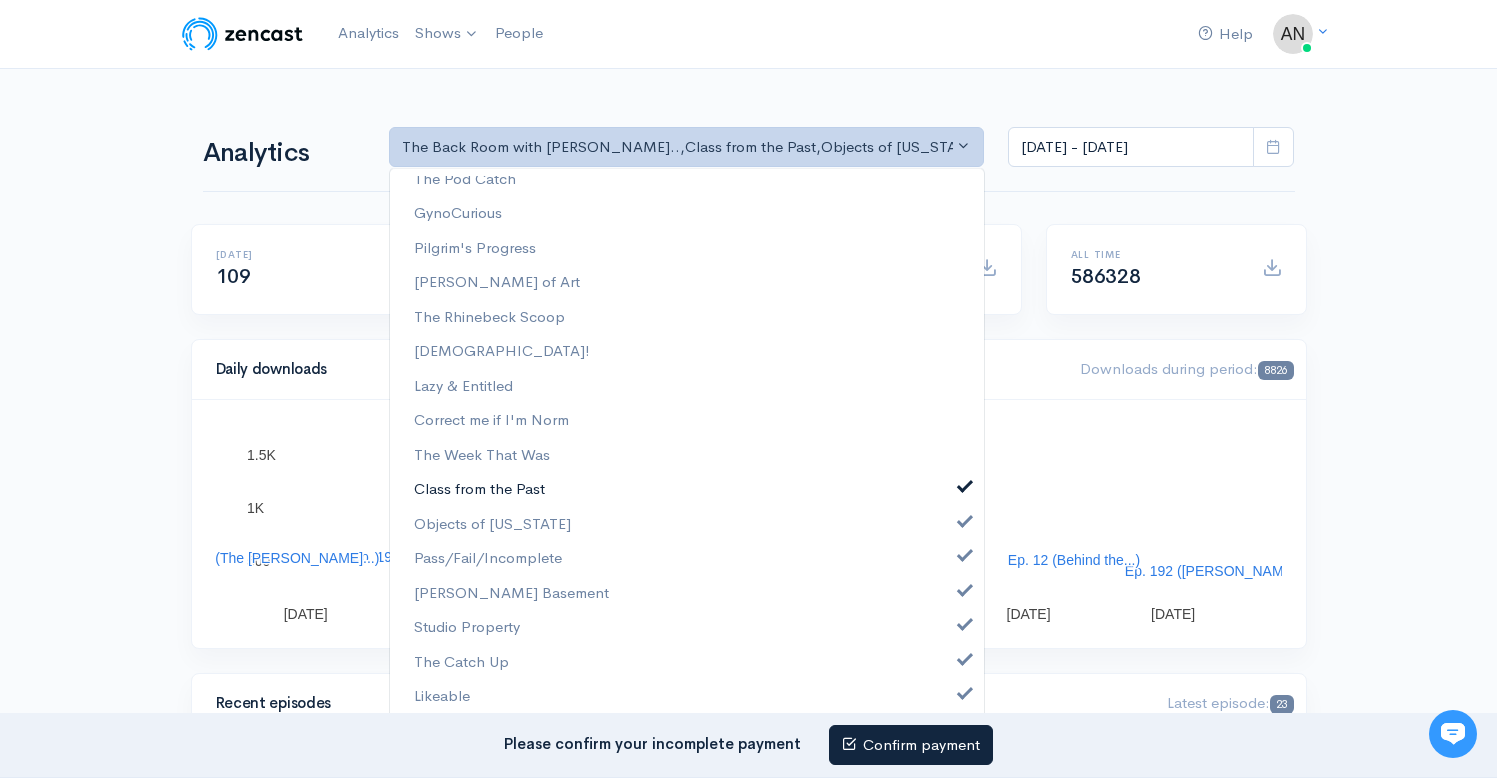 click at bounding box center (965, 484) 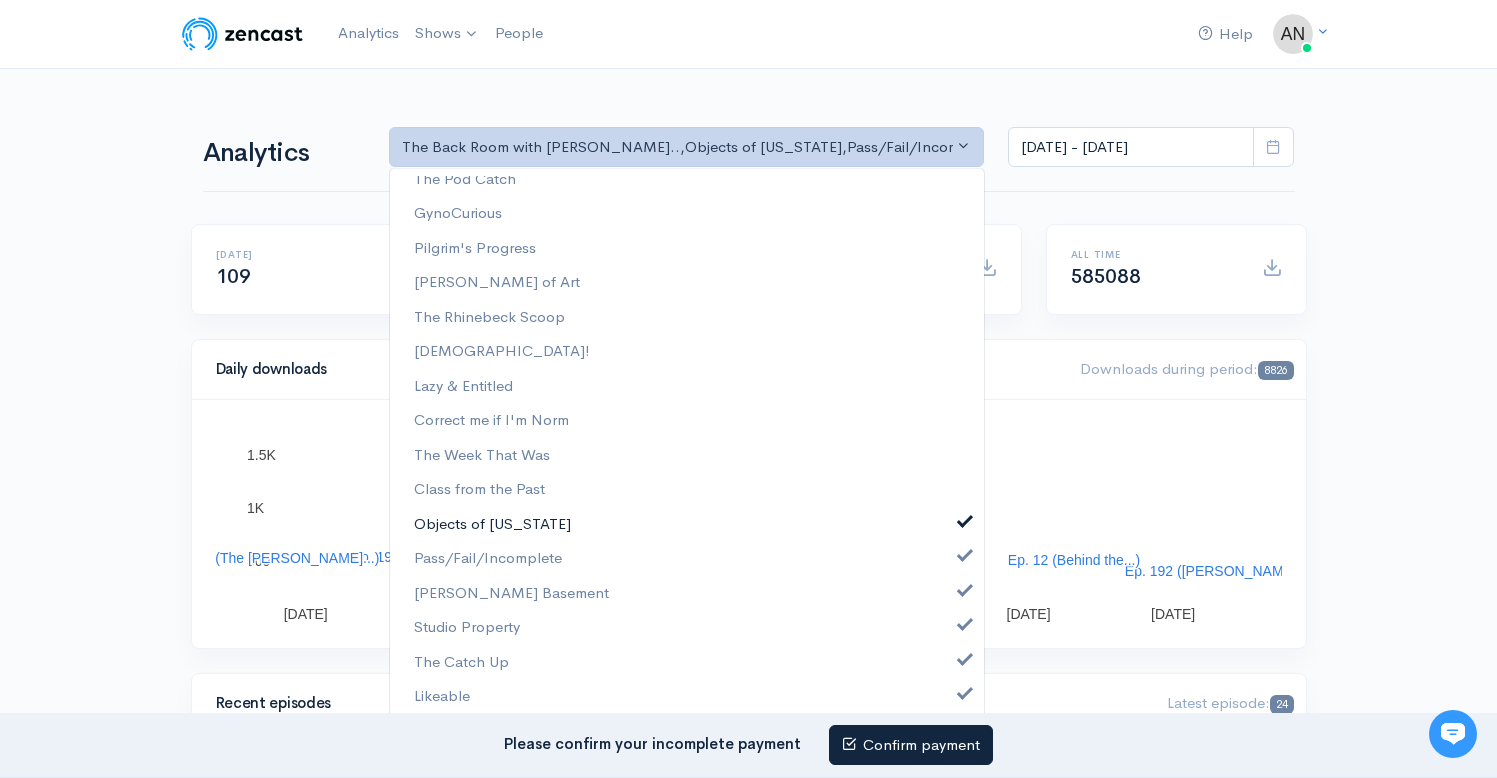 click on "Objects of [US_STATE]" at bounding box center (687, 524) 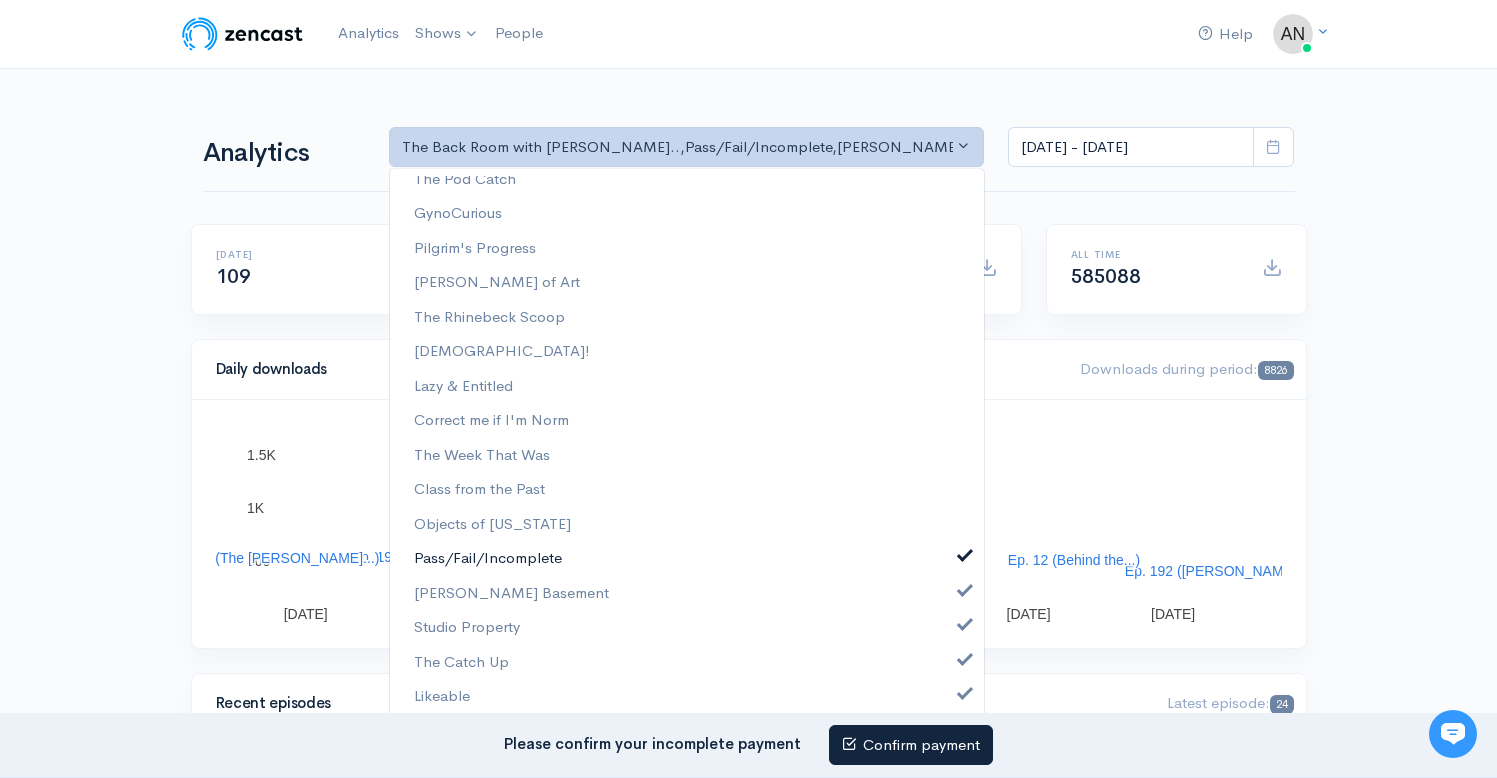 click at bounding box center (965, 553) 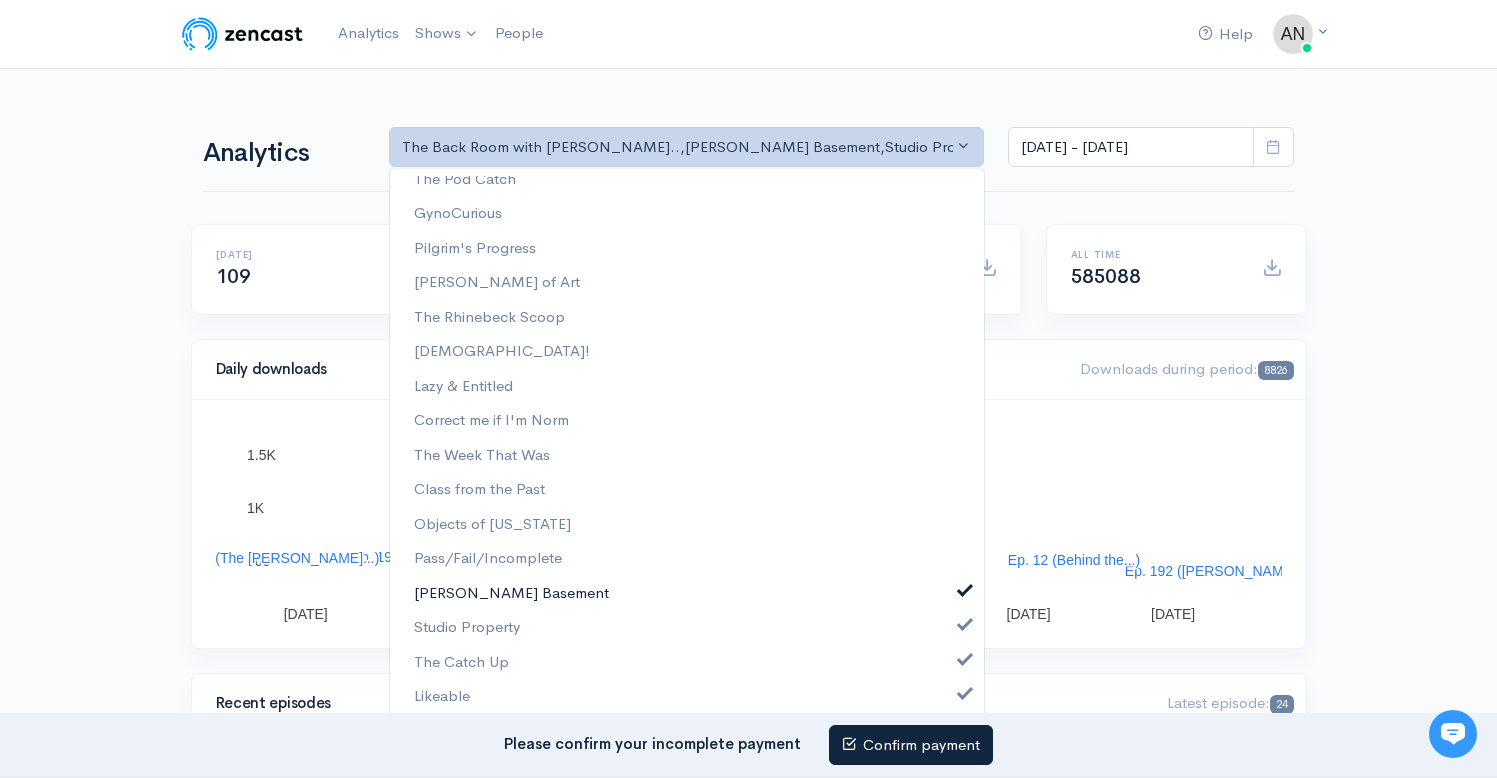 click at bounding box center [965, 588] 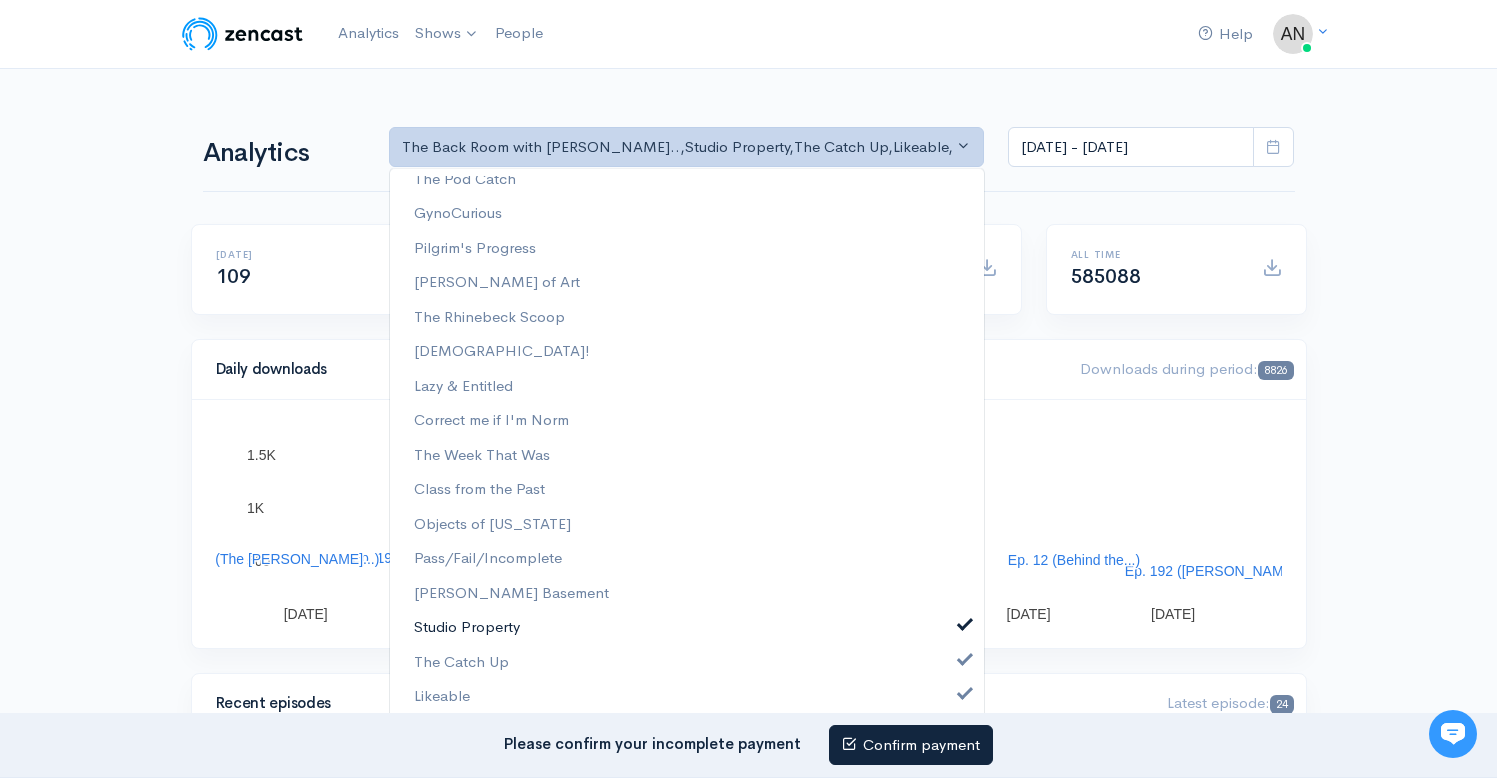 click at bounding box center [965, 622] 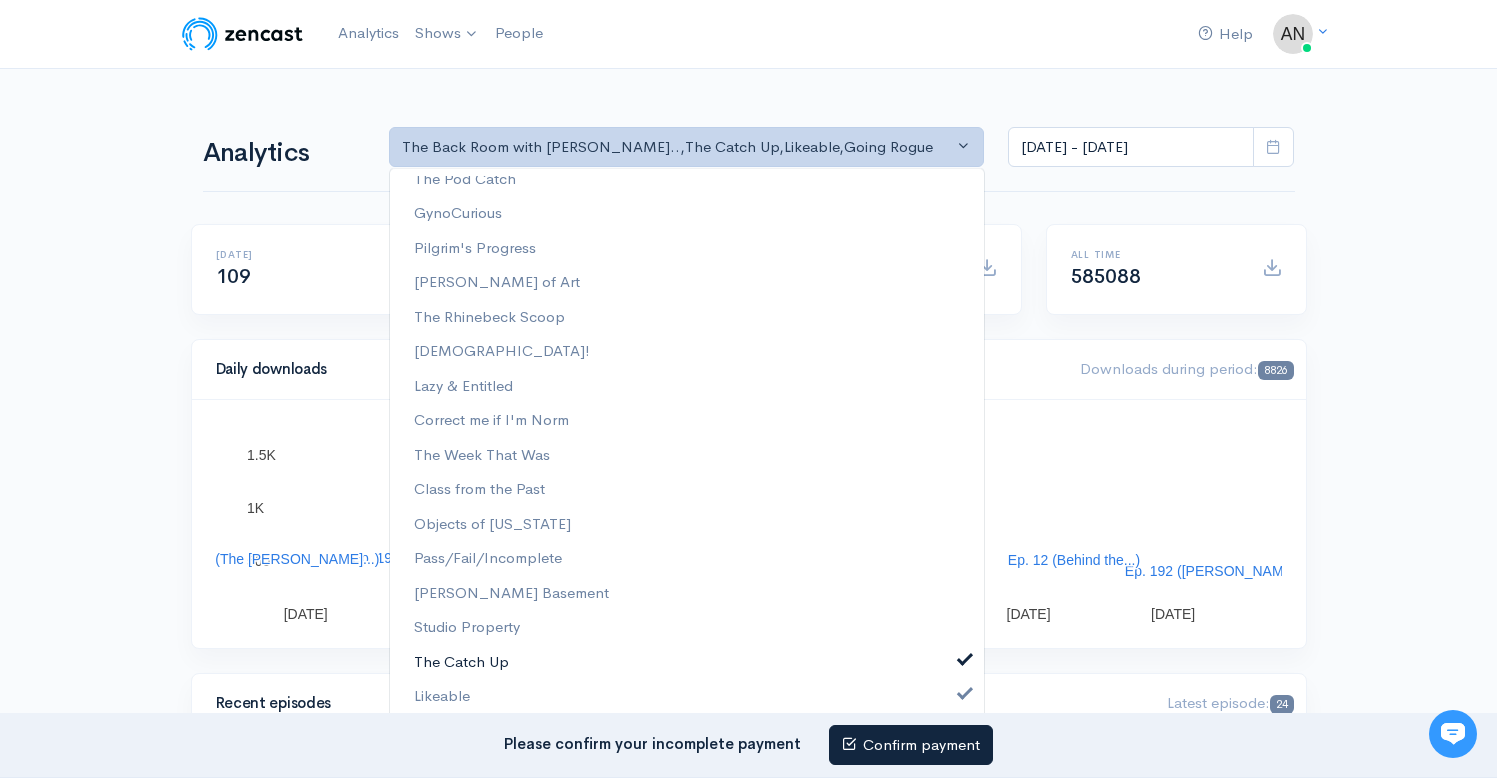 click on "The Catch Up" at bounding box center (687, 662) 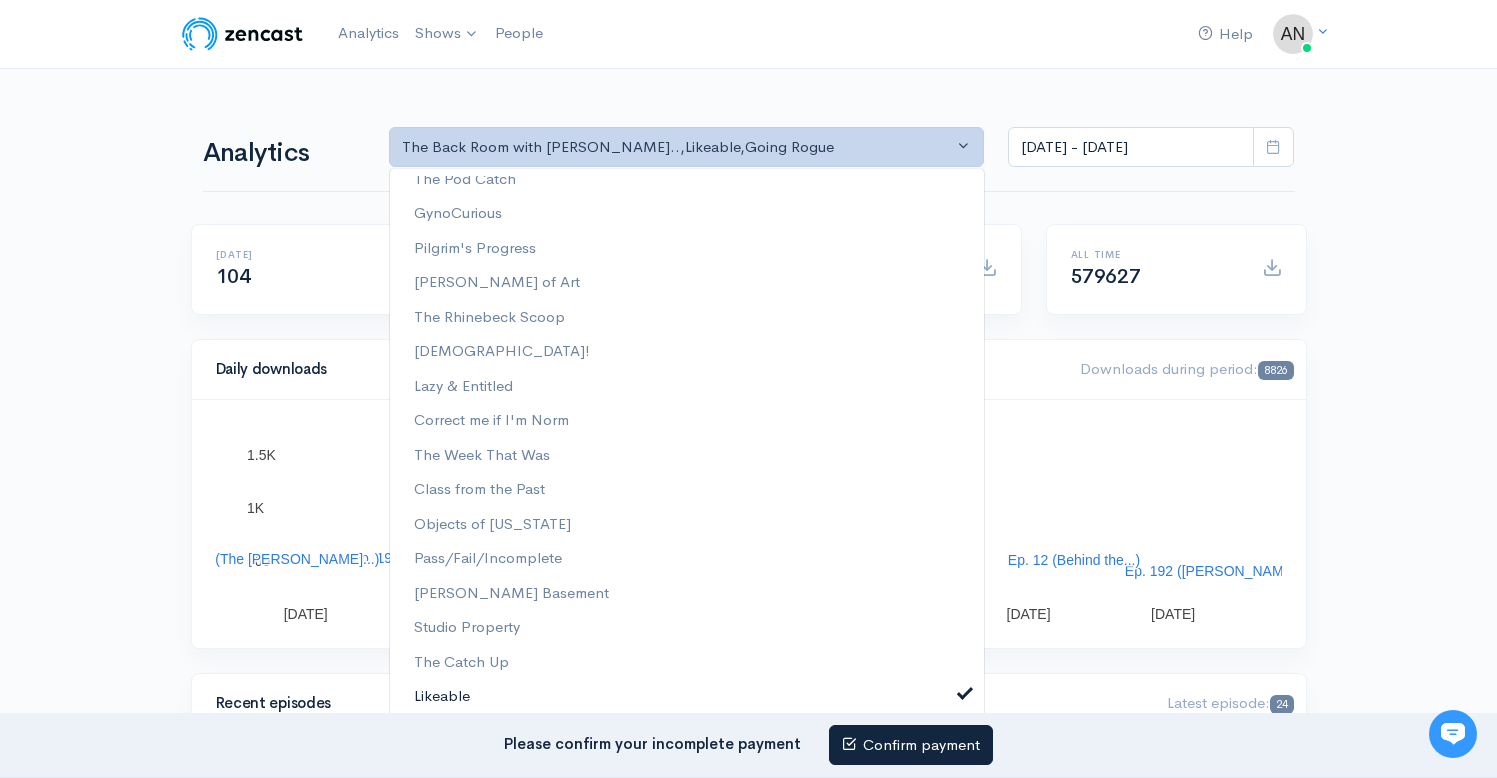 click at bounding box center (965, 691) 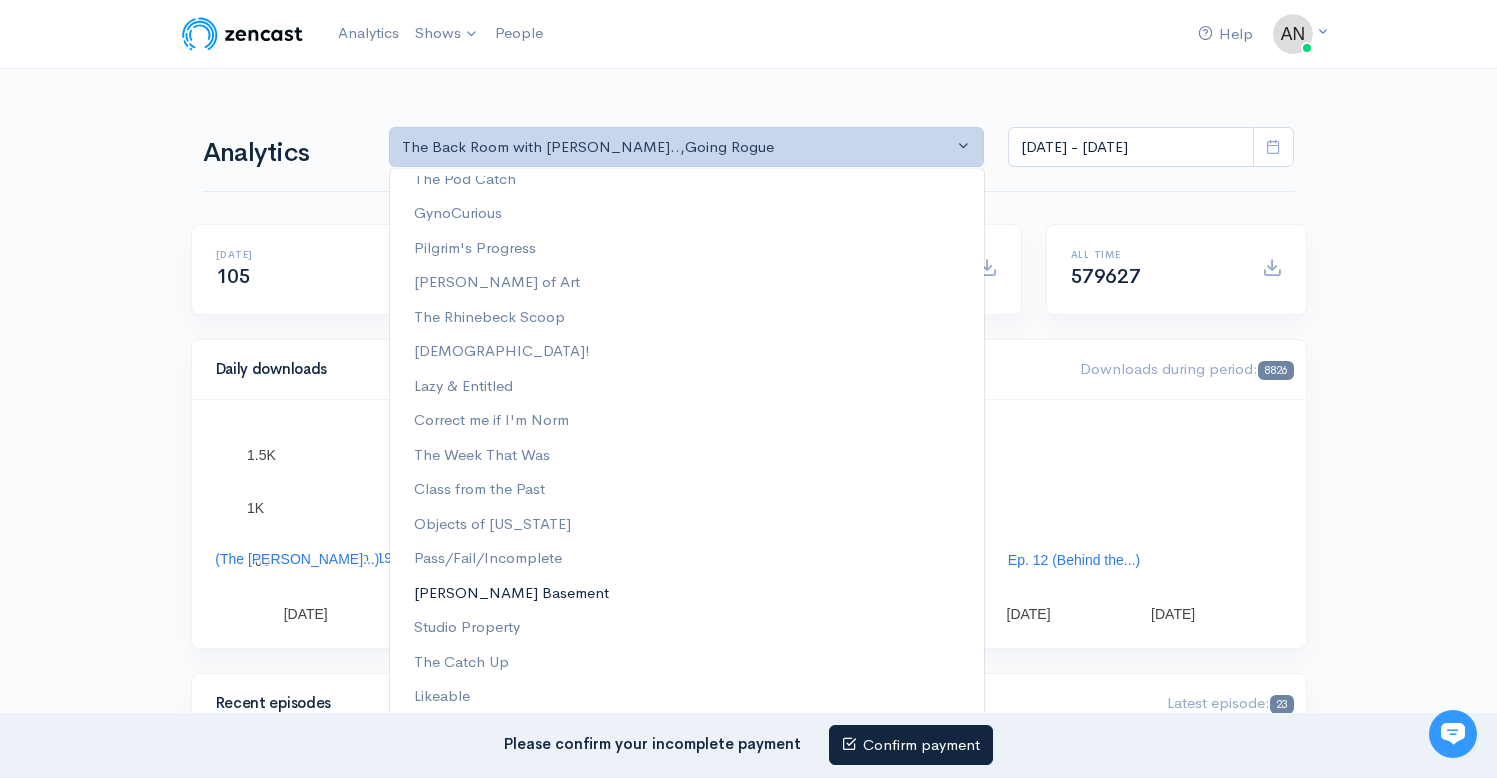 scroll, scrollTop: 80, scrollLeft: 0, axis: vertical 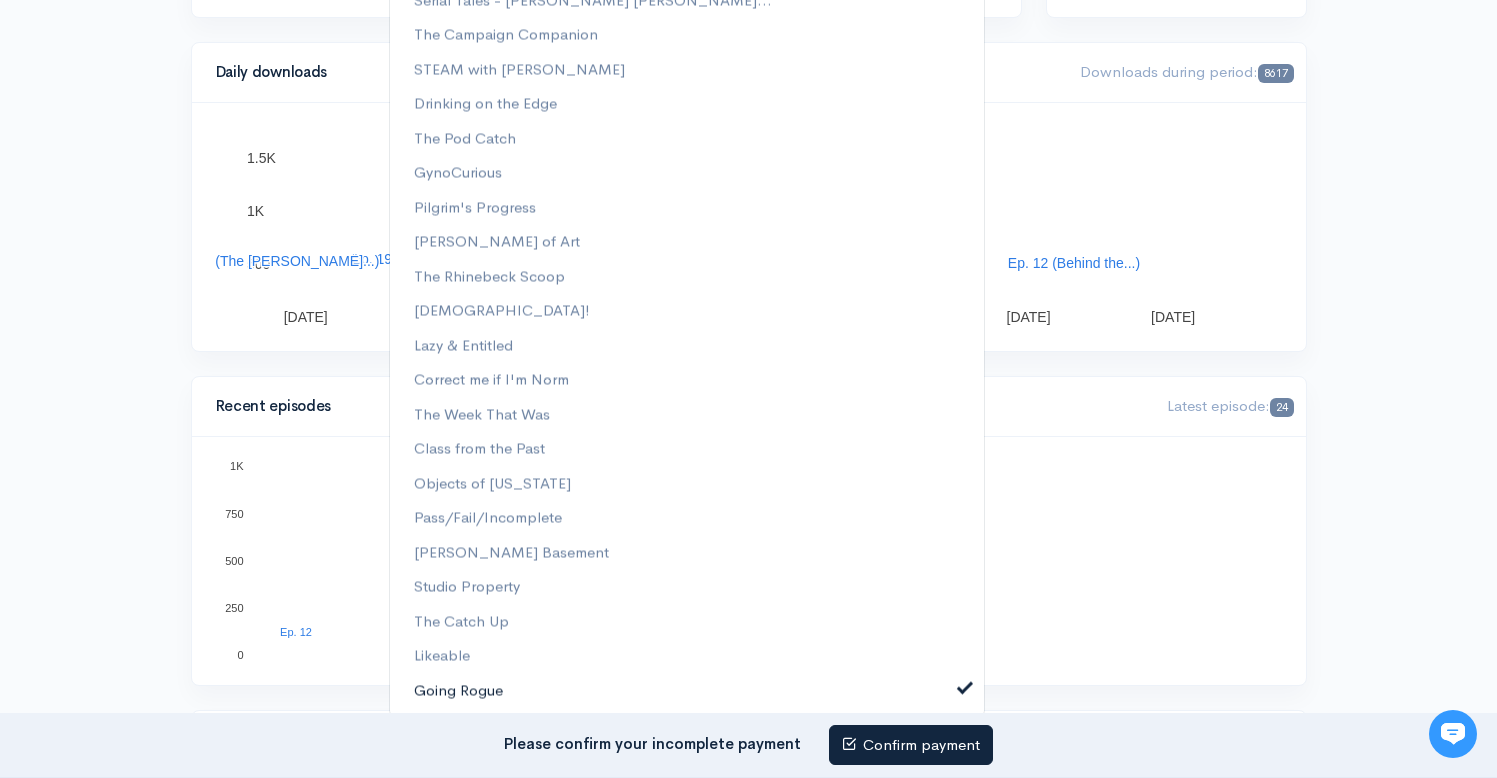 click at bounding box center (965, 685) 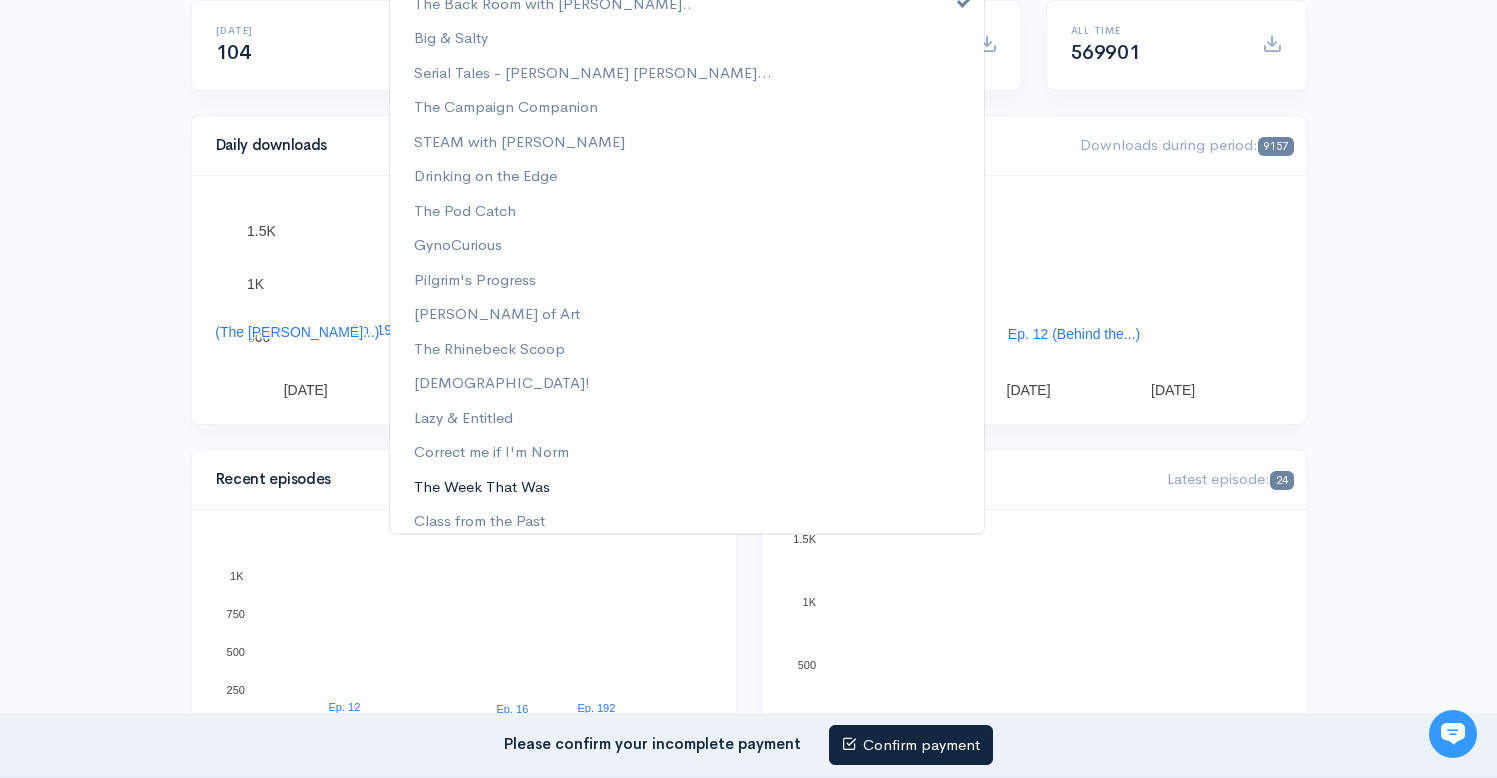 scroll, scrollTop: 0, scrollLeft: 0, axis: both 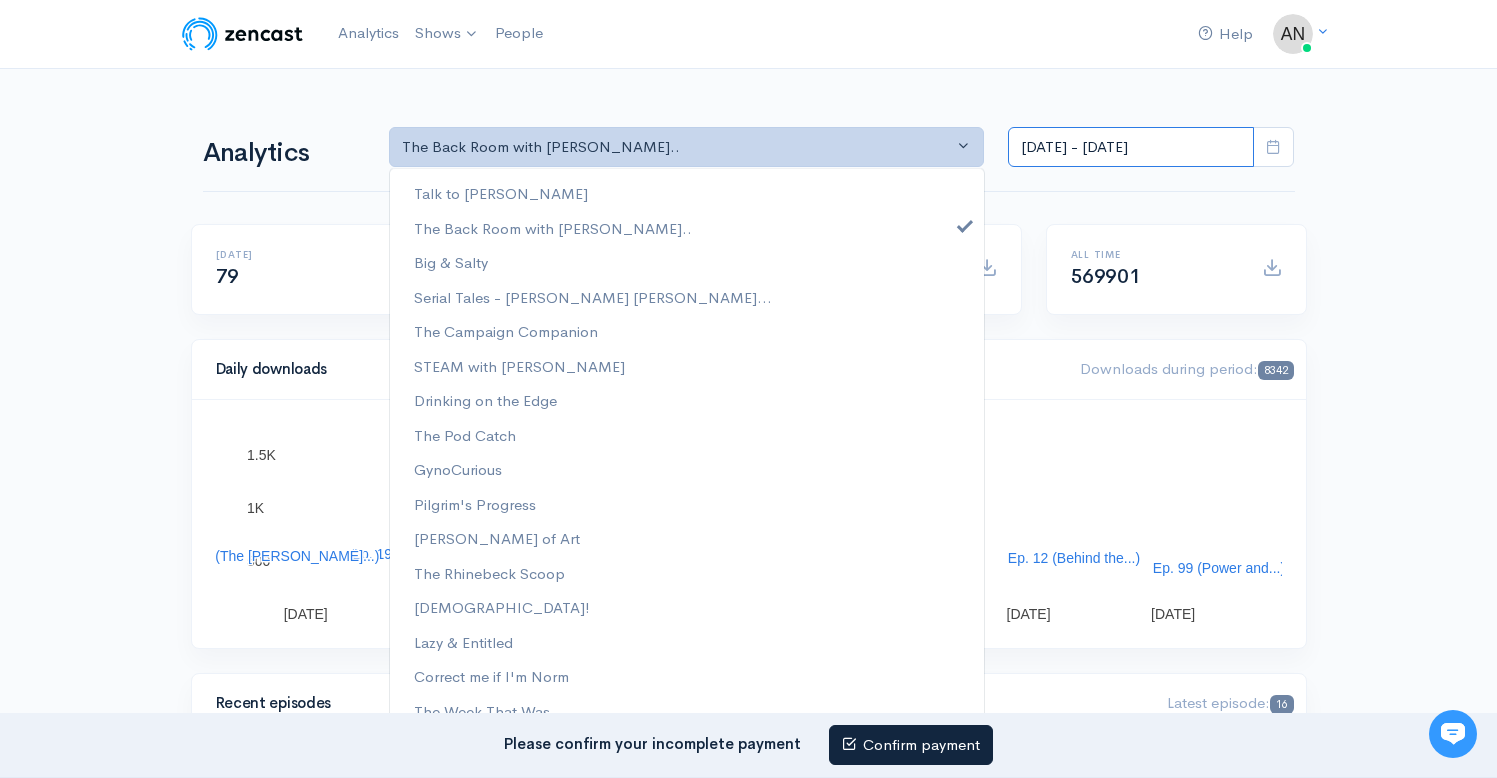 click on "[DATE] - [DATE]" at bounding box center (1131, 147) 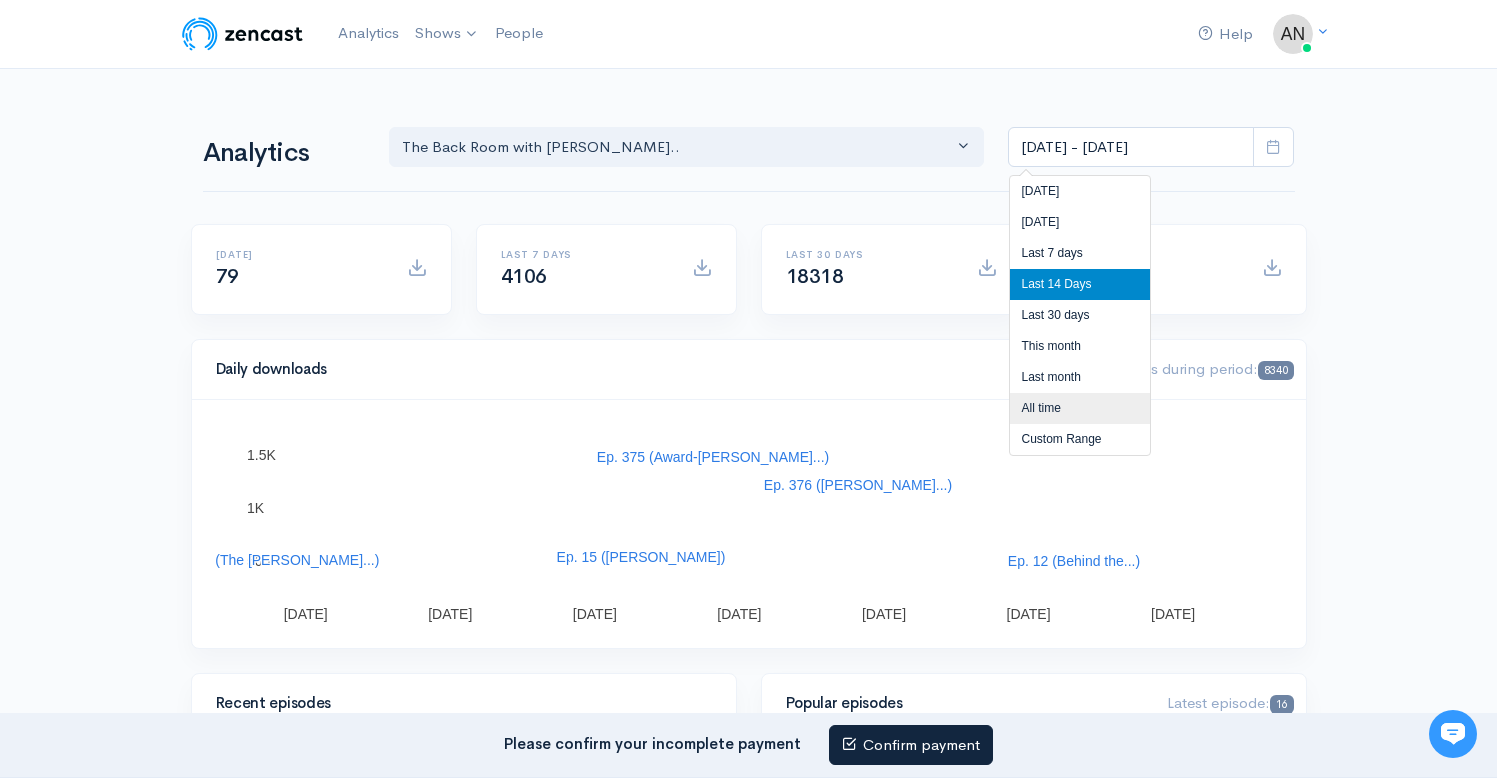 click on "All time" at bounding box center (1080, 408) 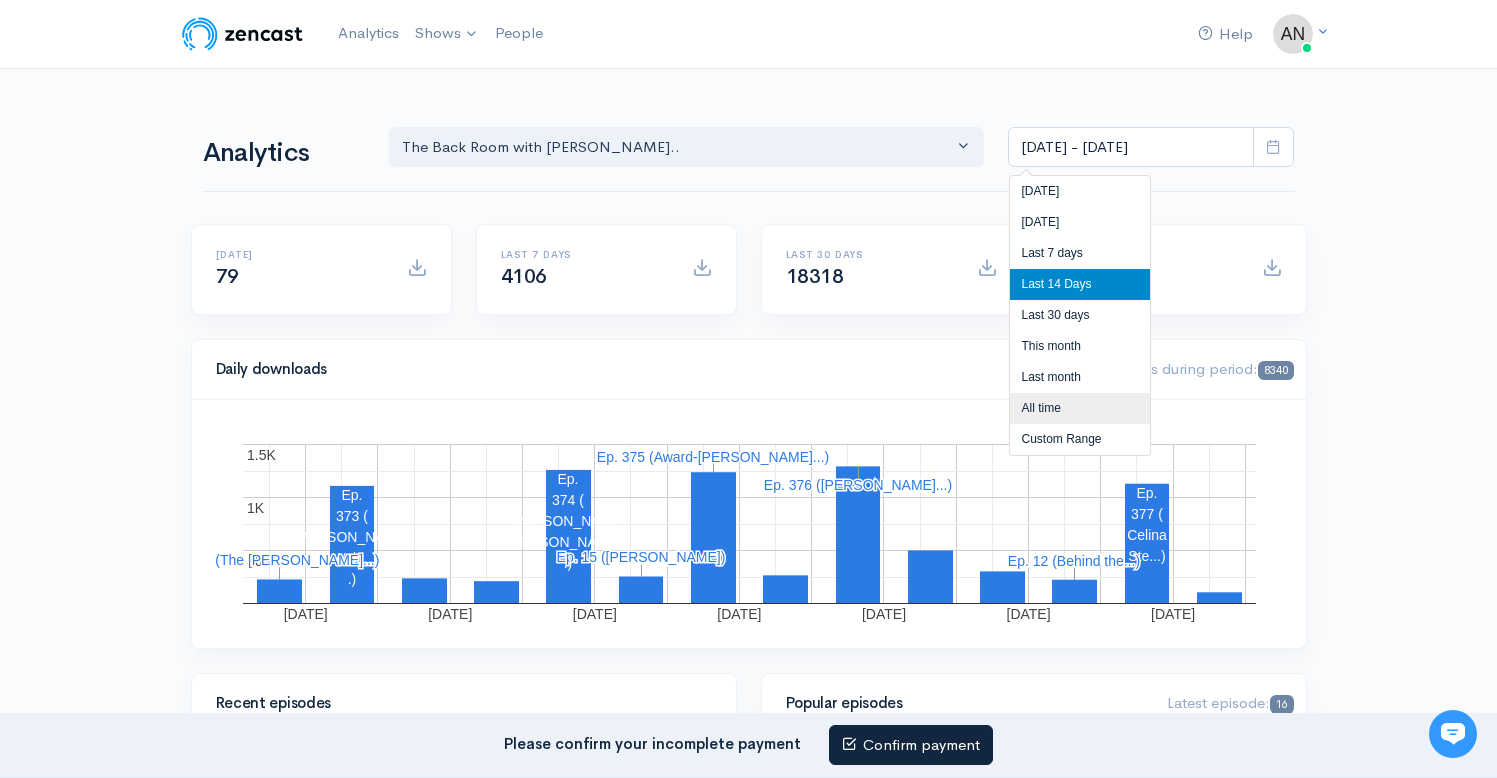 type on "[DATE] - [DATE]" 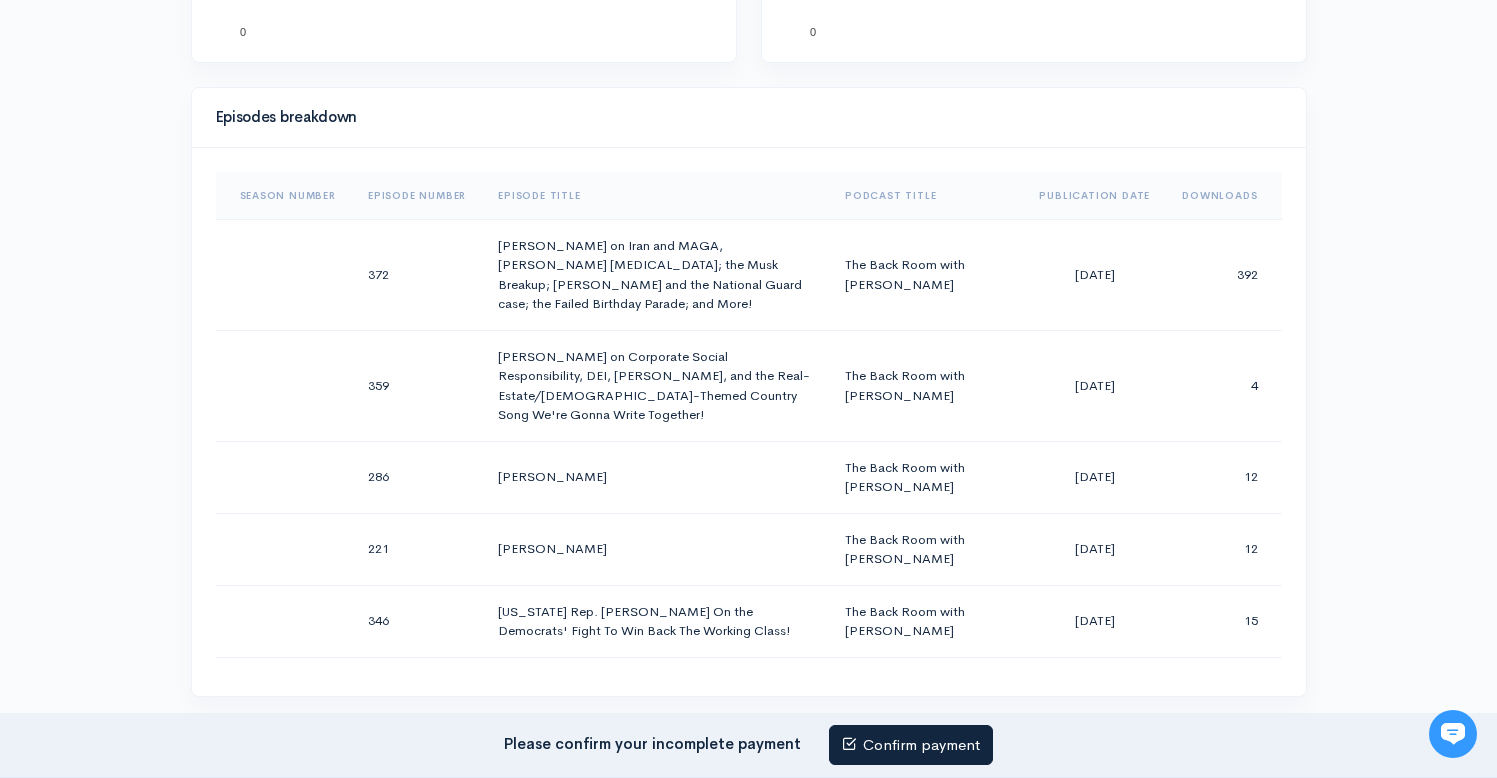 scroll, scrollTop: 937, scrollLeft: 0, axis: vertical 